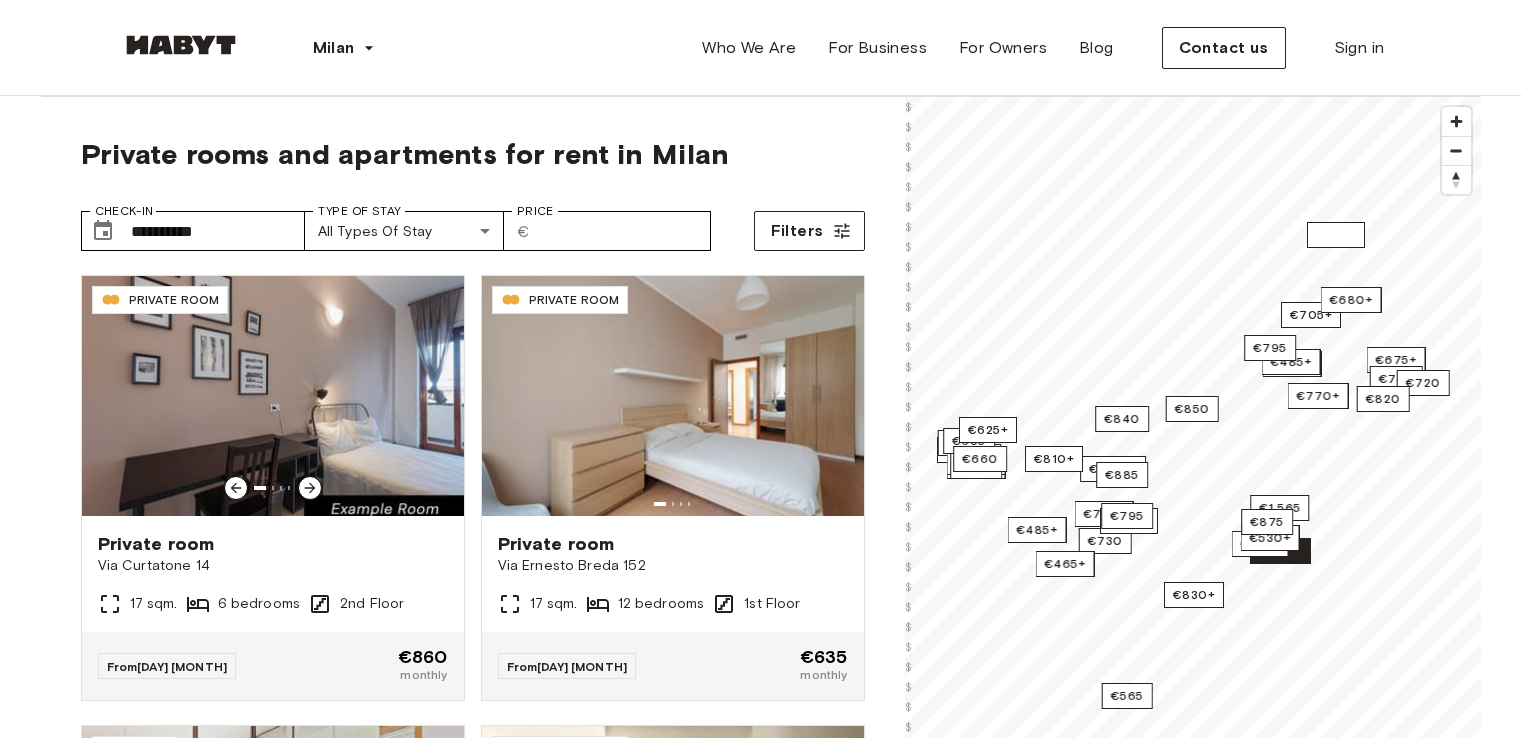 scroll, scrollTop: 0, scrollLeft: 0, axis: both 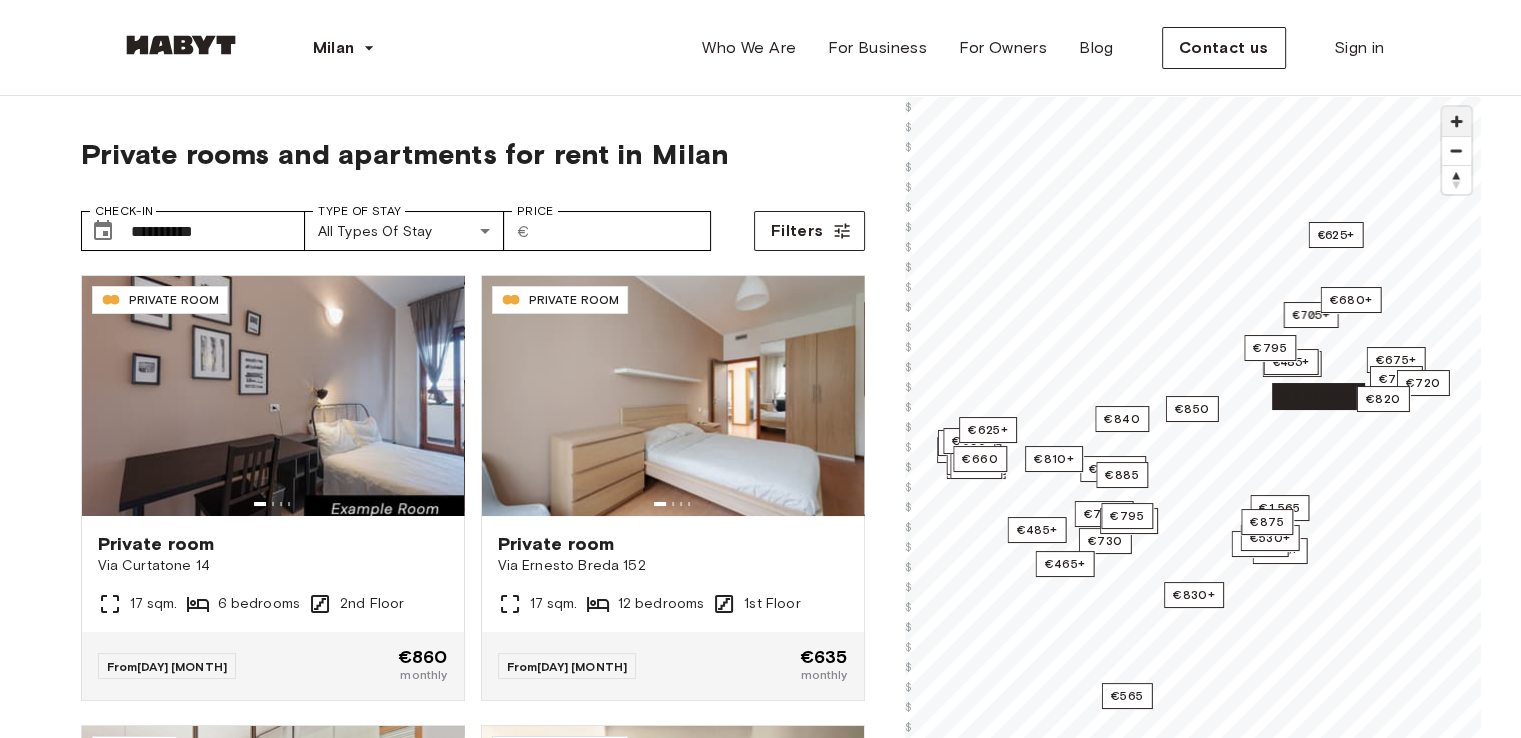 click at bounding box center [1456, 121] 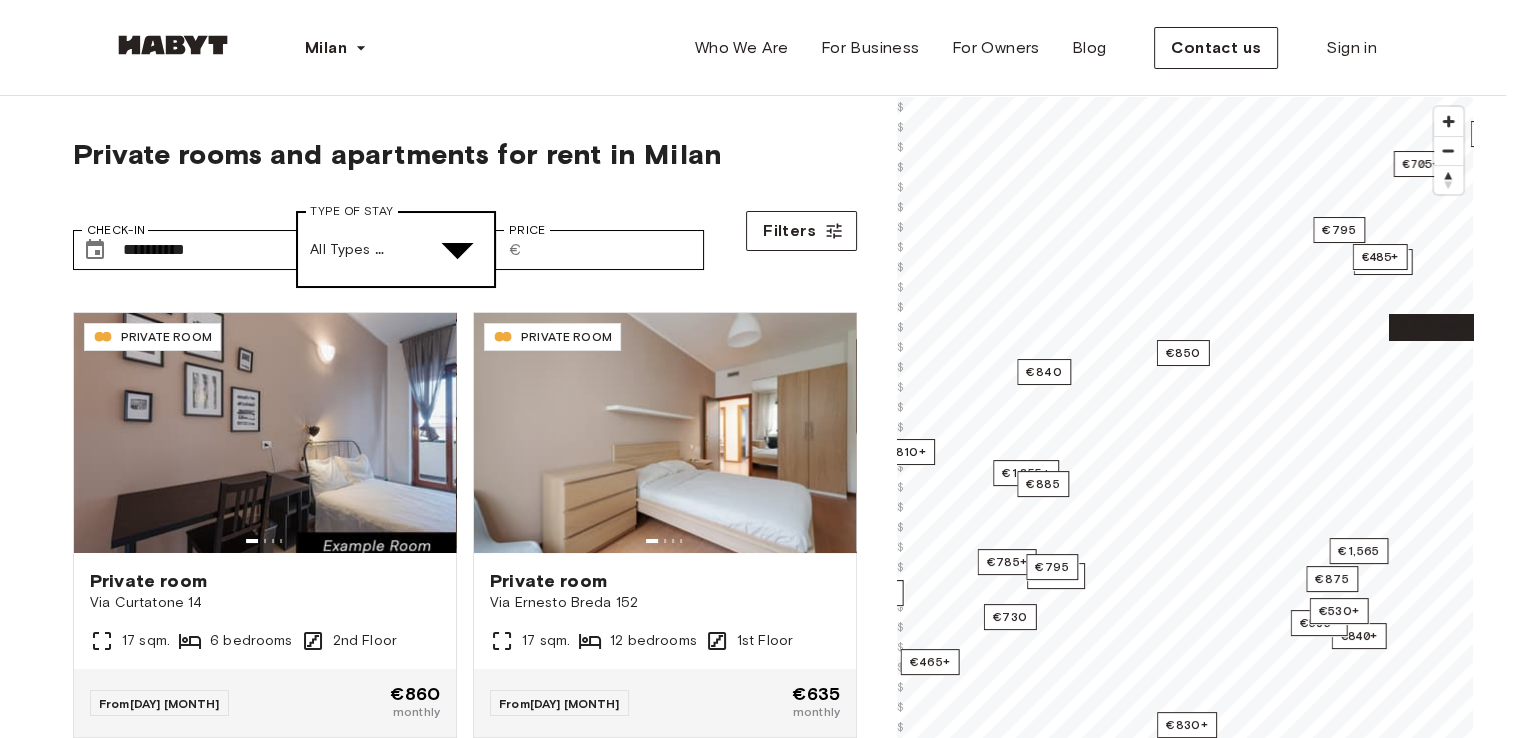 click on "**********" at bounding box center [760, 2603] 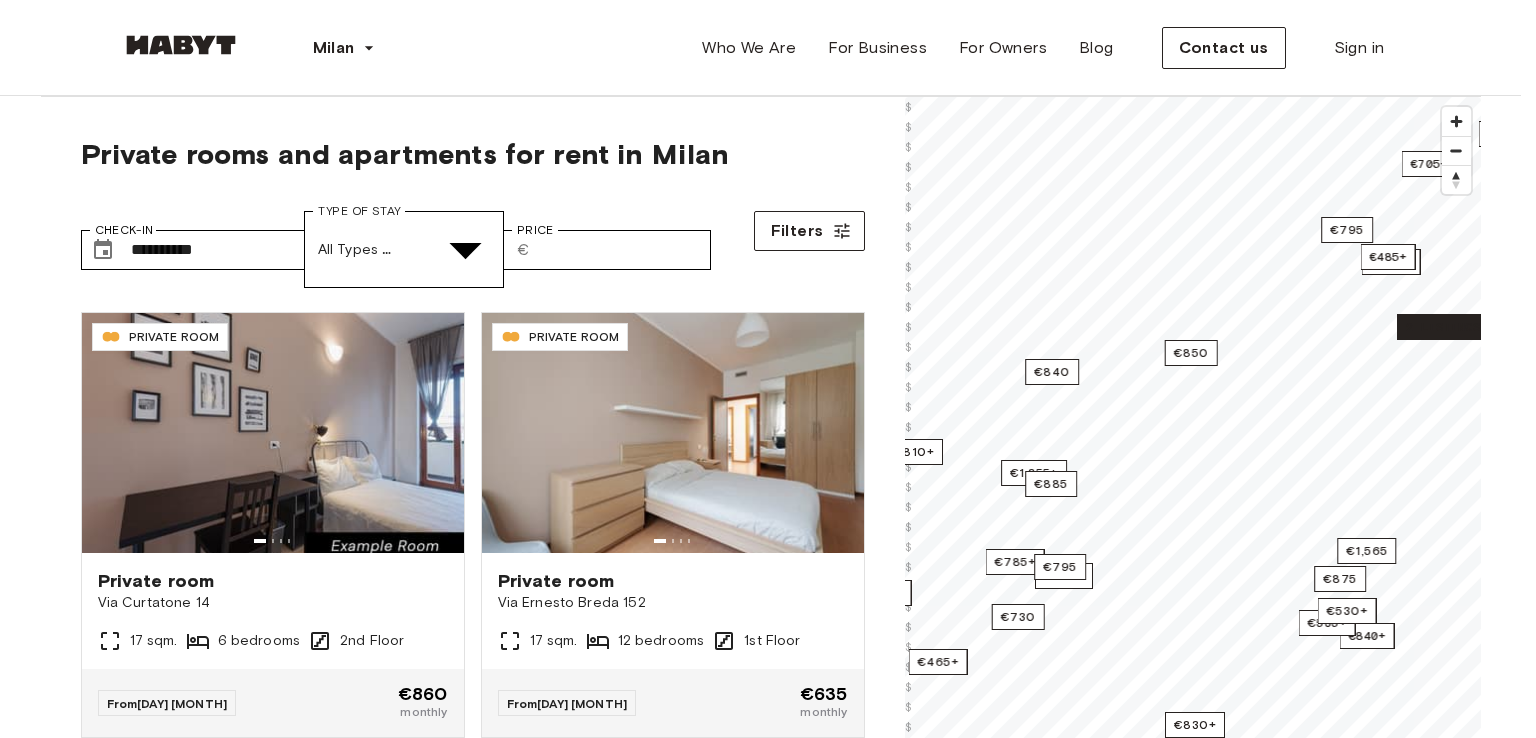 click on "Private Room" at bounding box center [90, 4932] 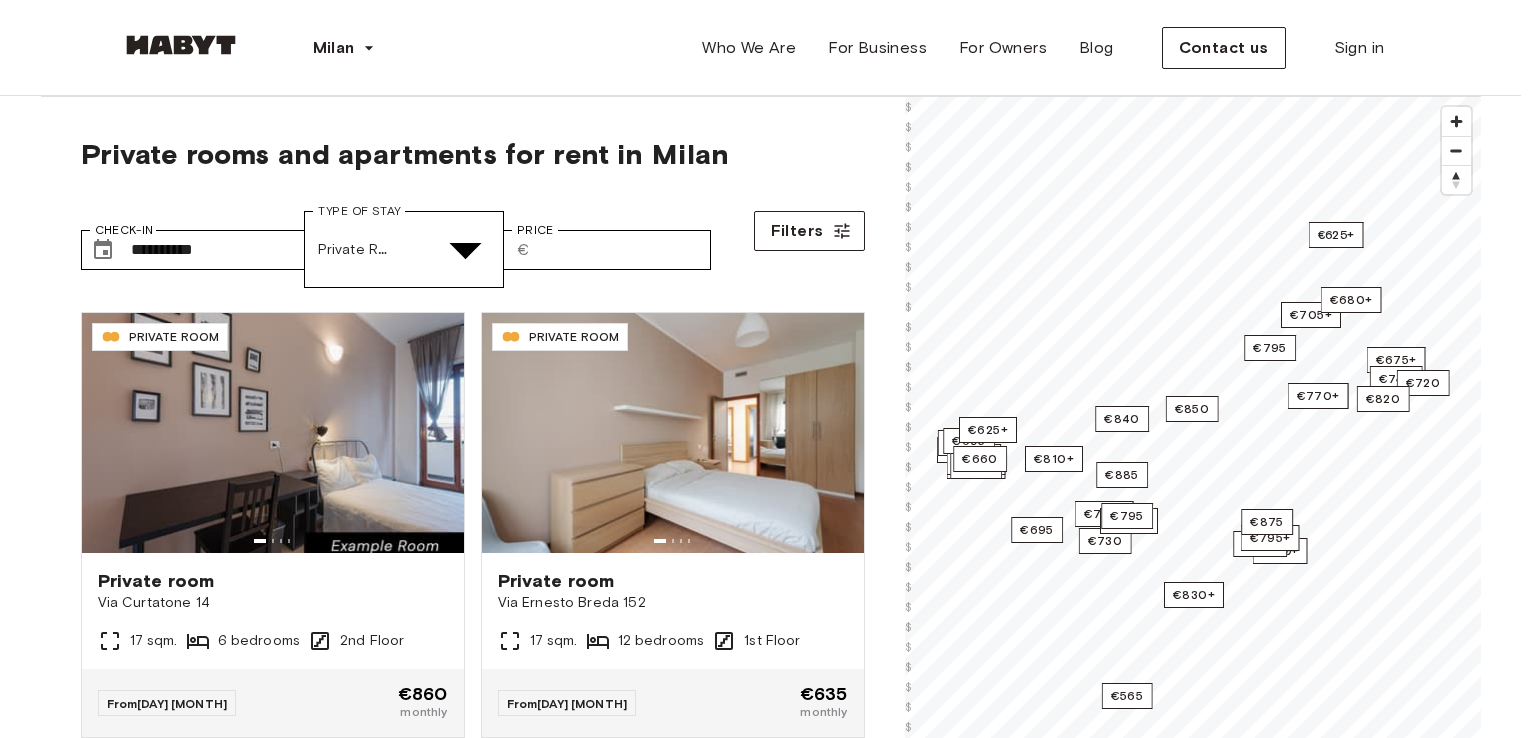 click at bounding box center (780, 4889) 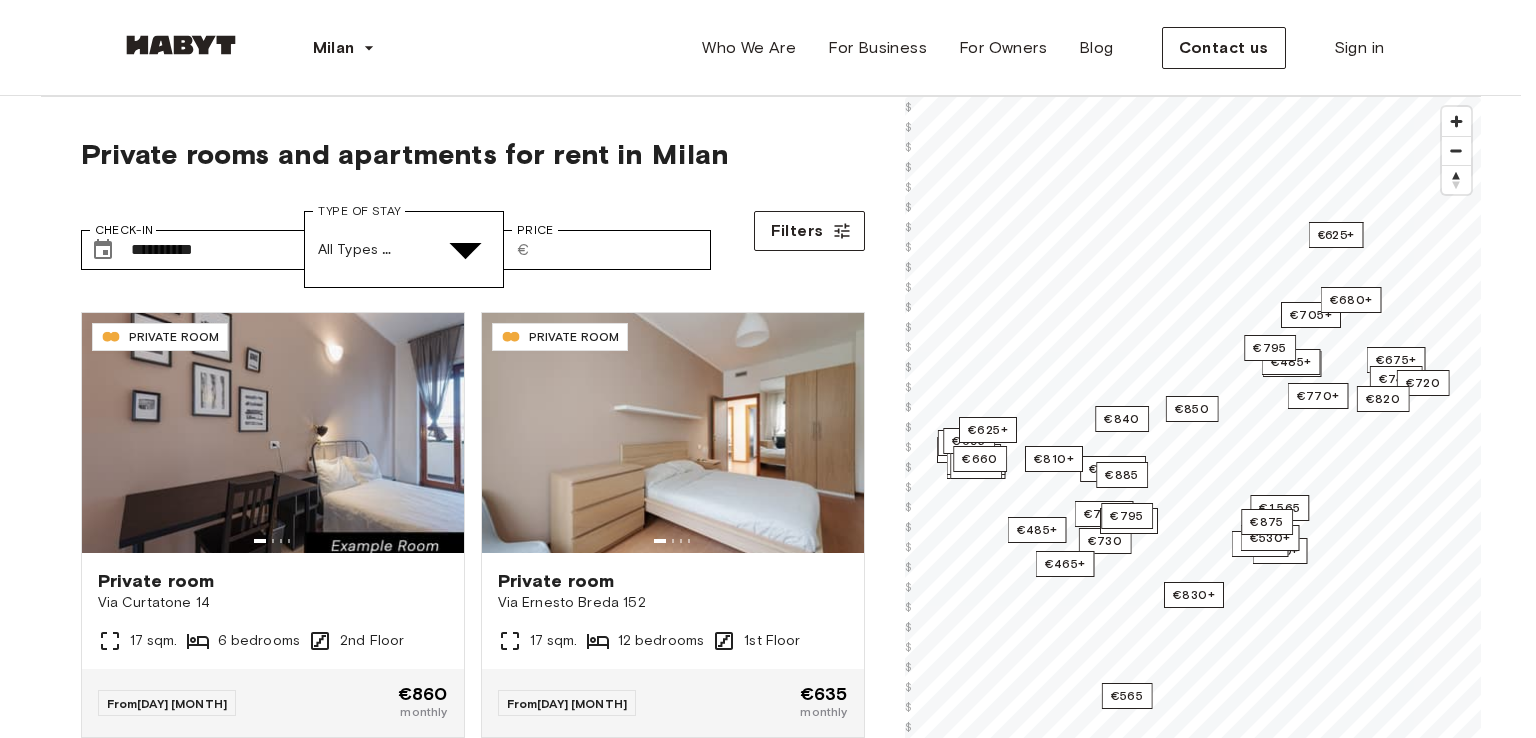 click at bounding box center [52, 5147] 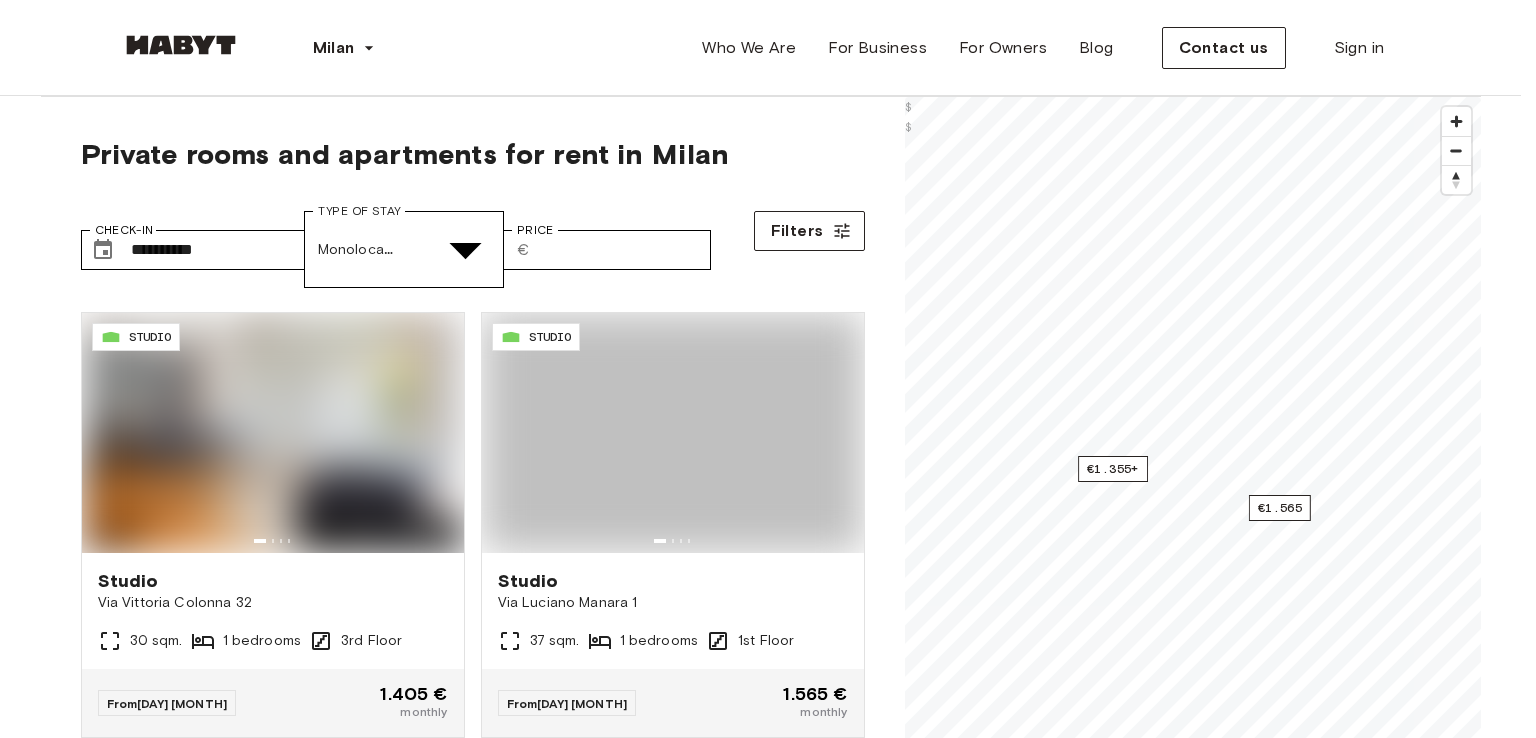 type on "******" 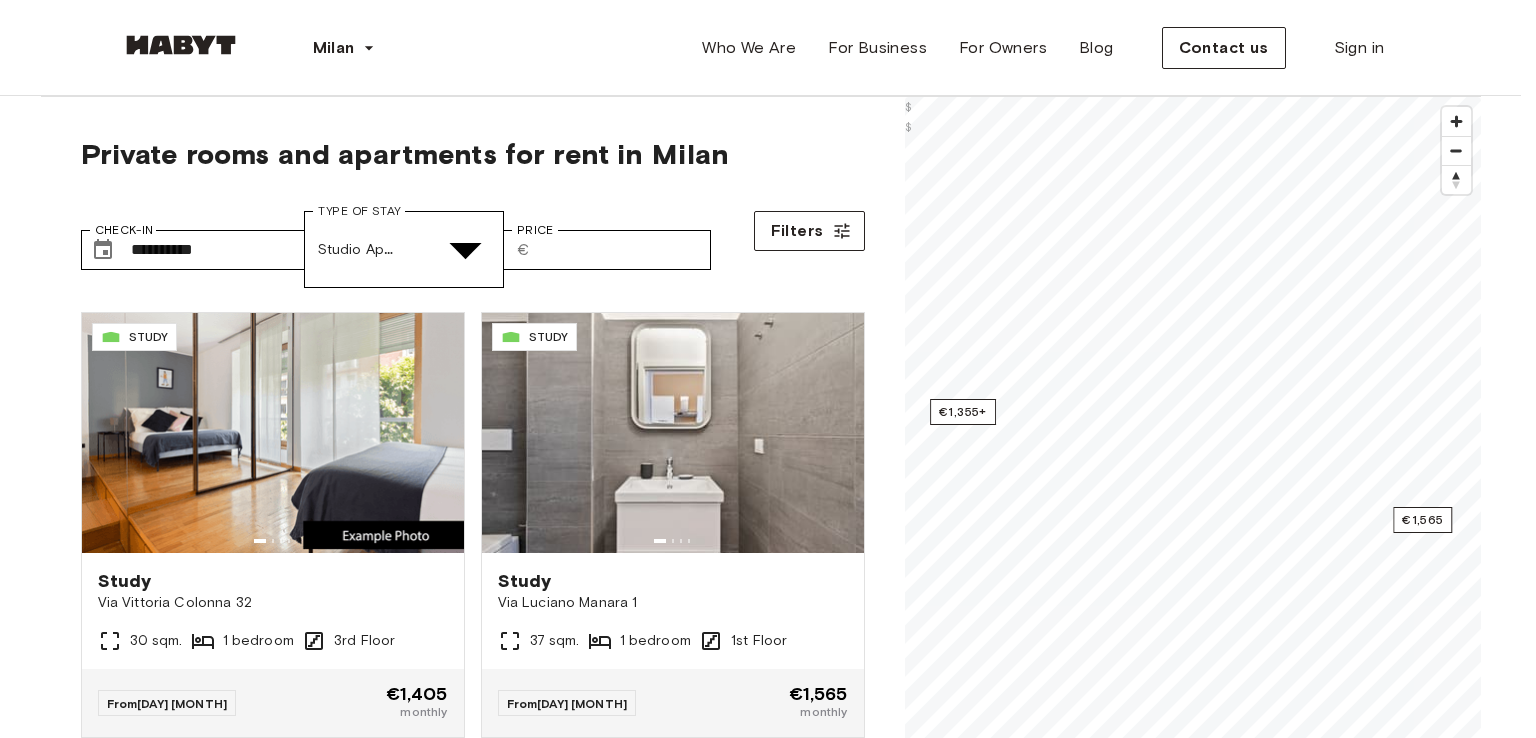 click at bounding box center (760, 4834) 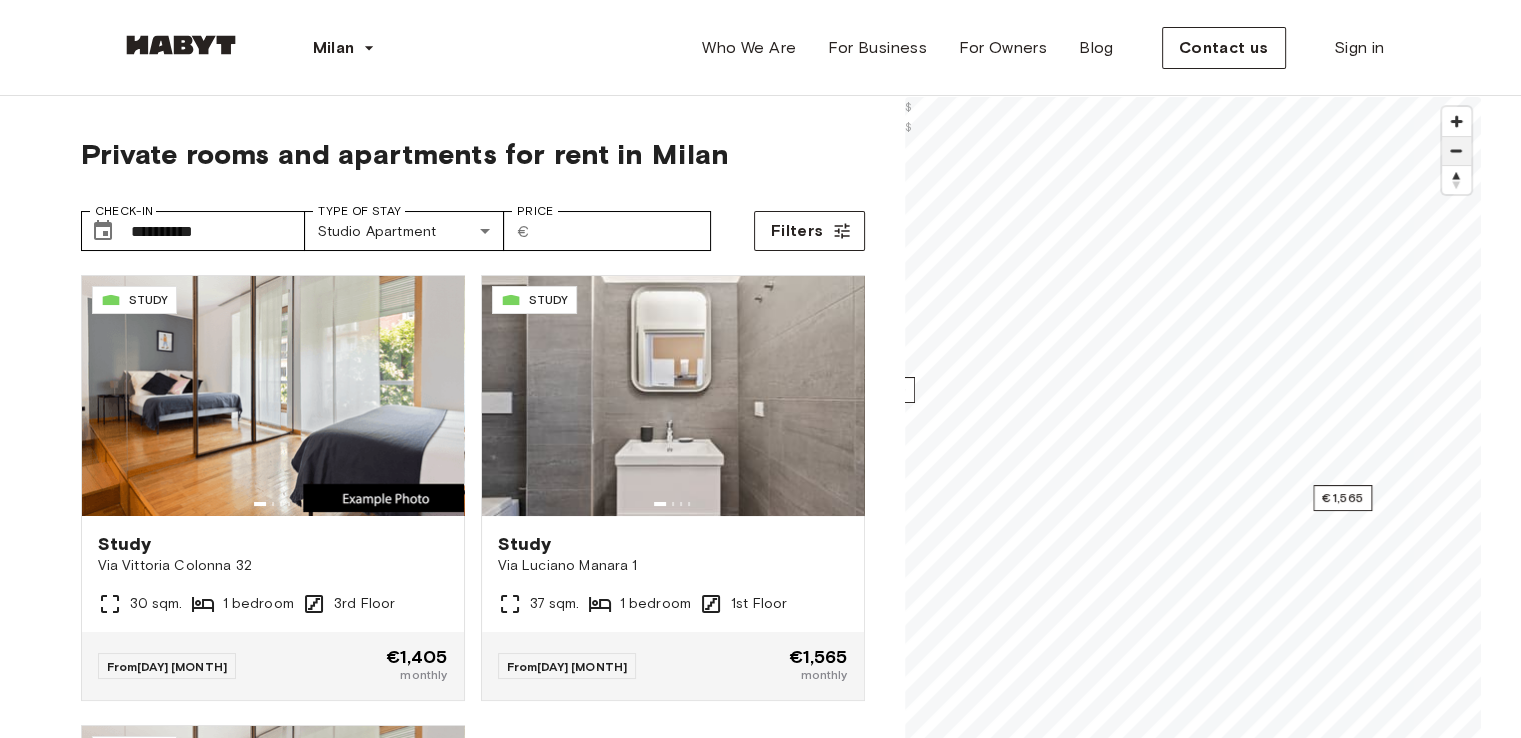 click at bounding box center (1456, 151) 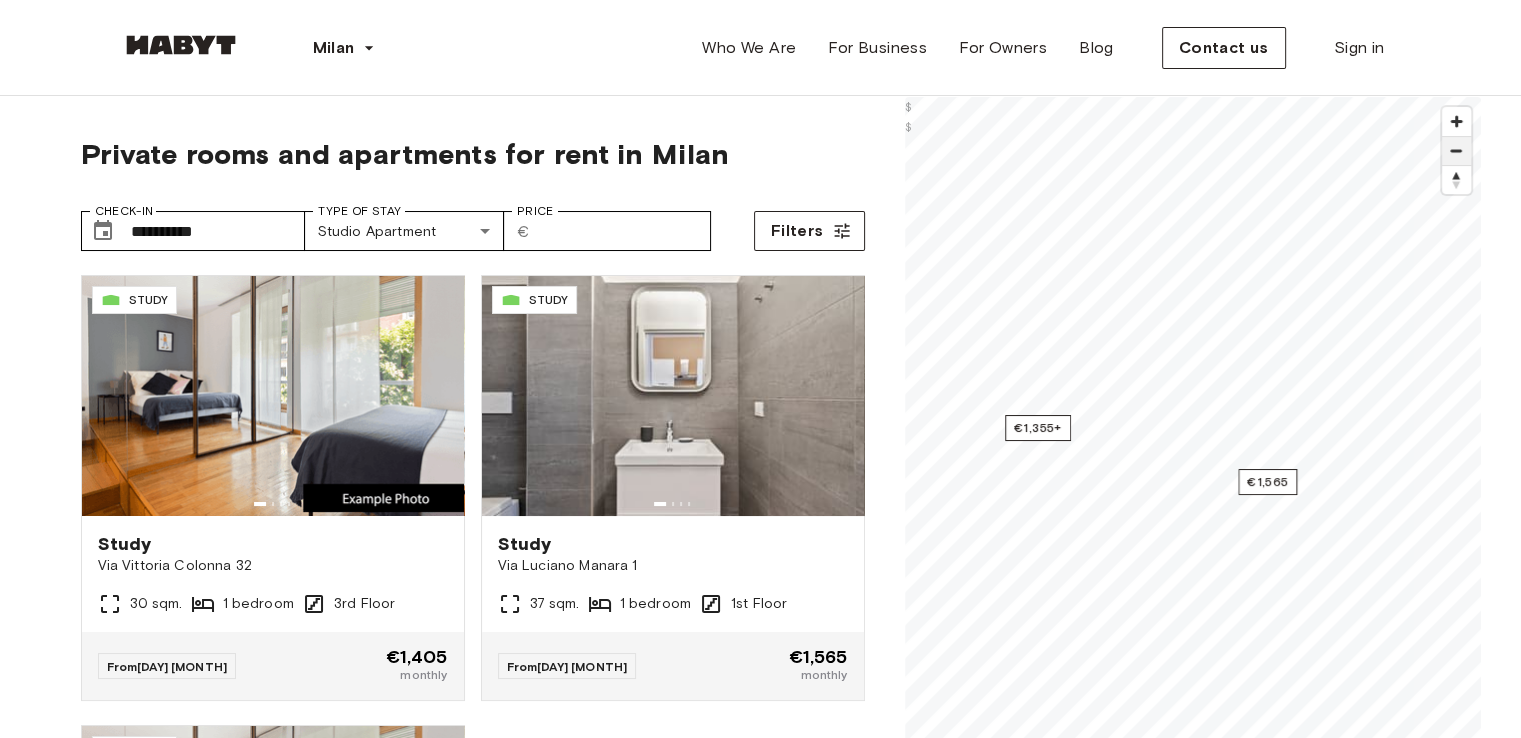click at bounding box center (1456, 151) 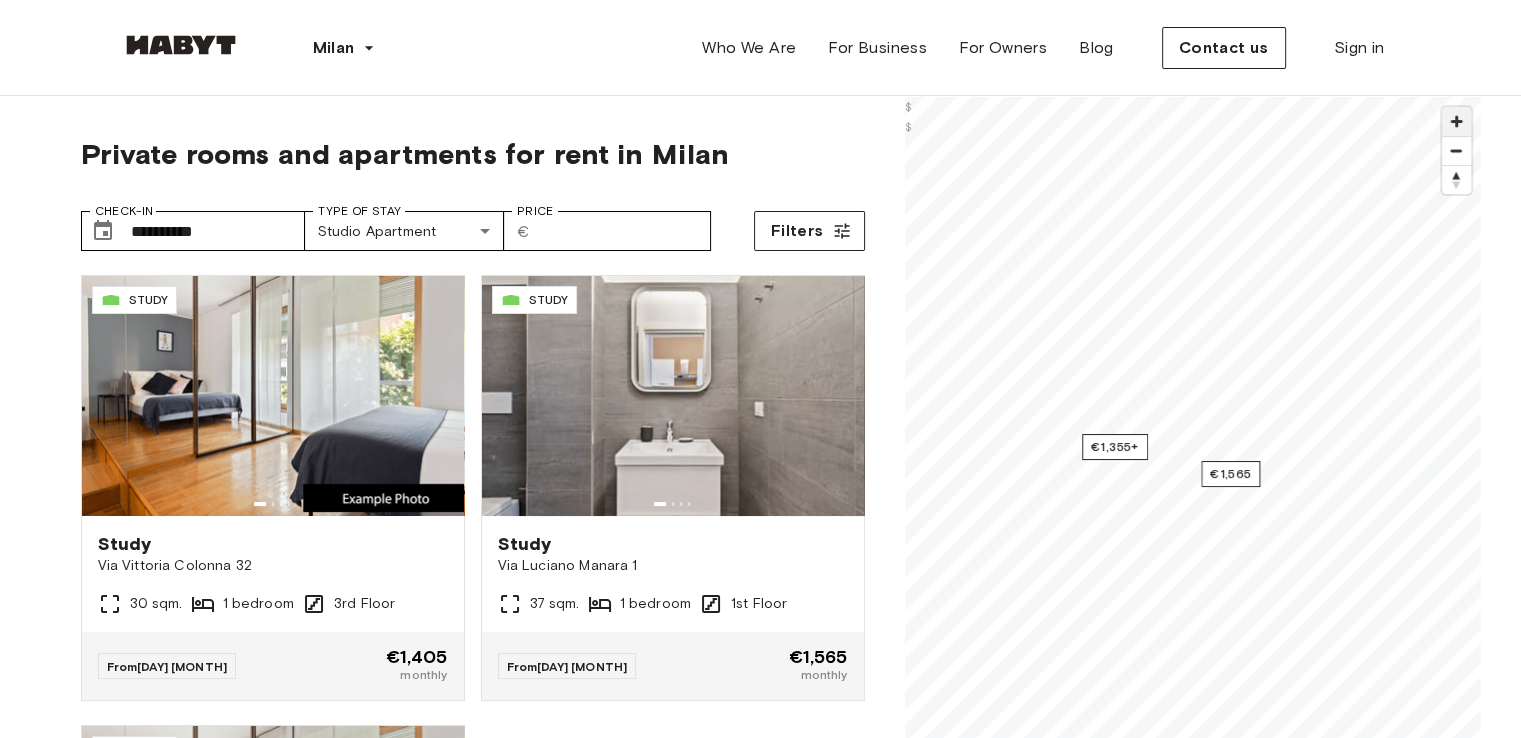 click at bounding box center [1456, 121] 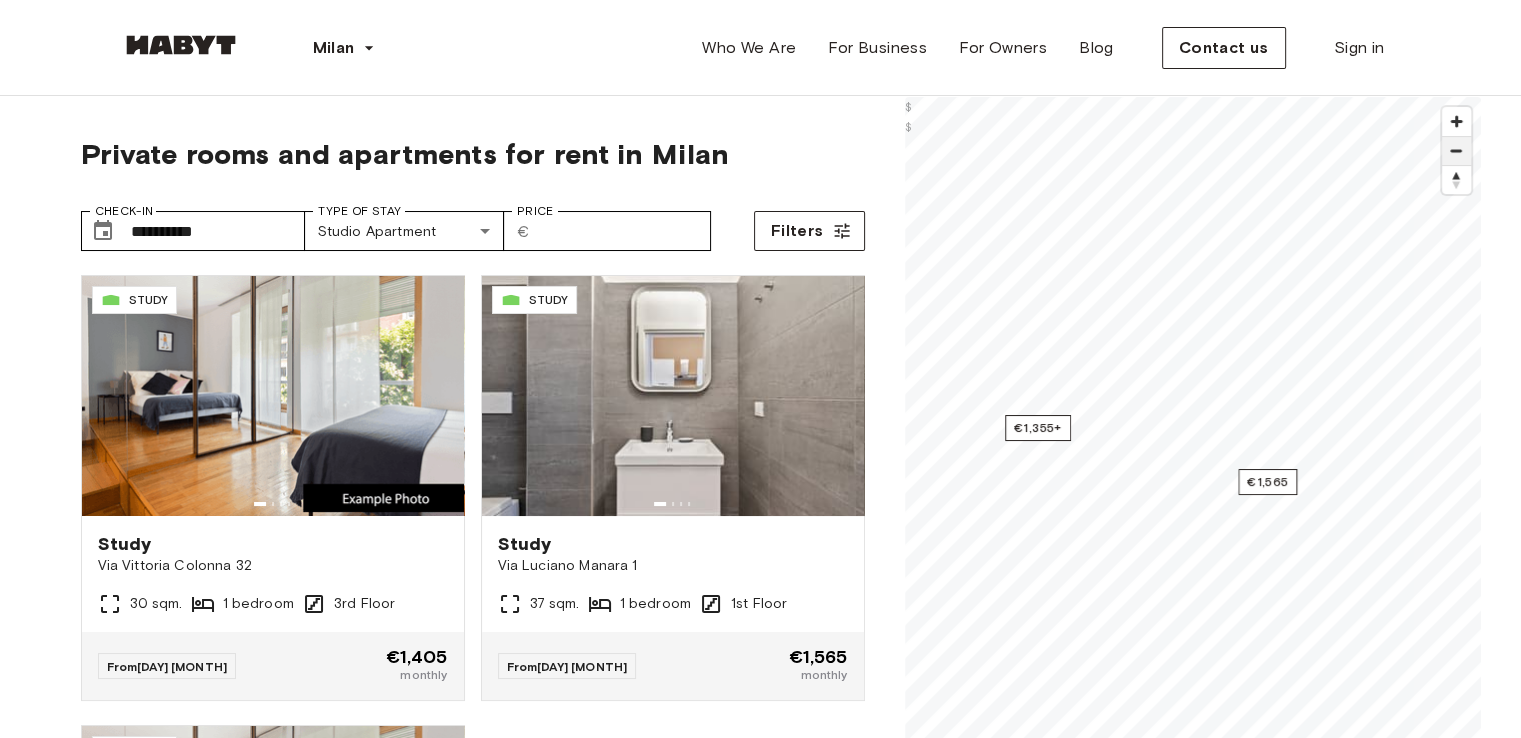 click at bounding box center [1456, 151] 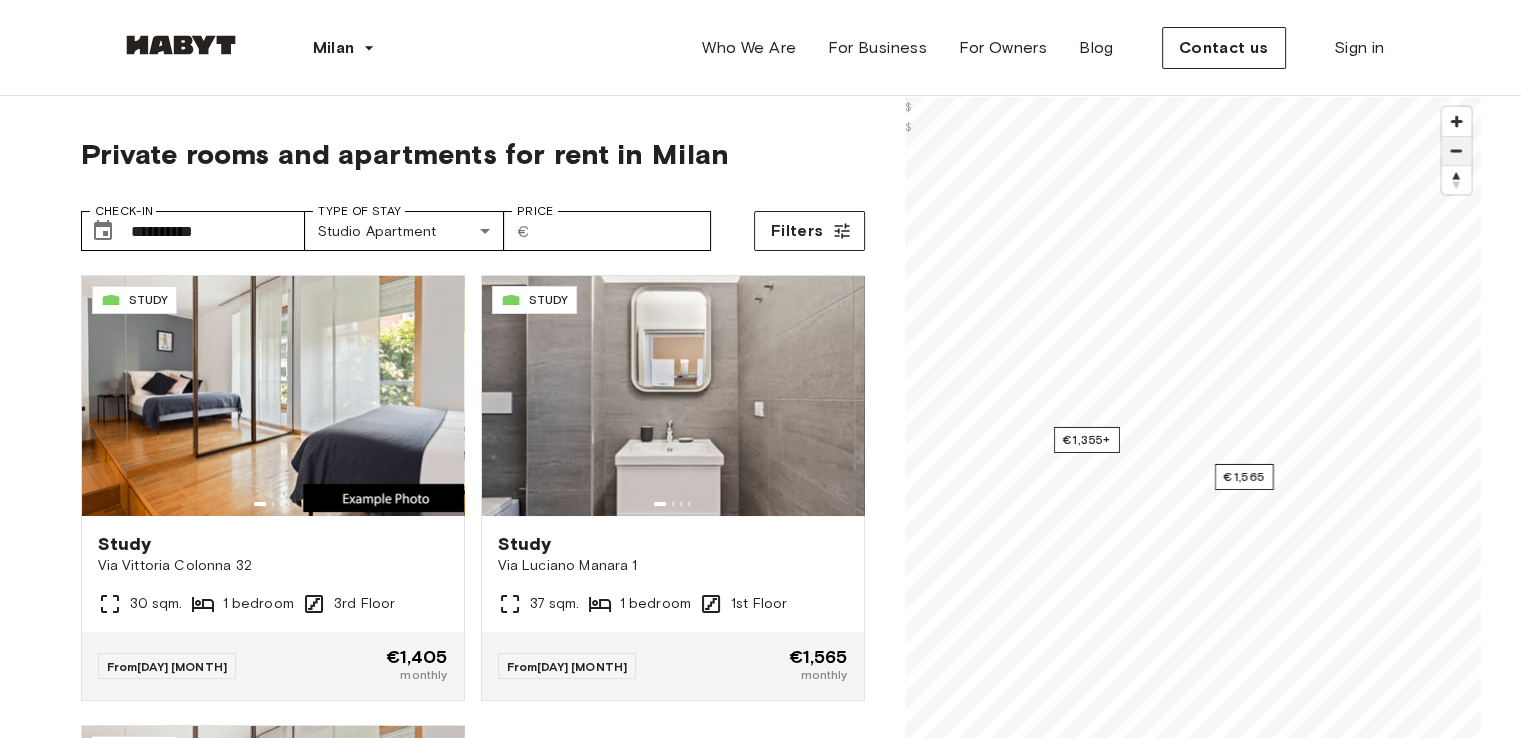 click at bounding box center [1456, 151] 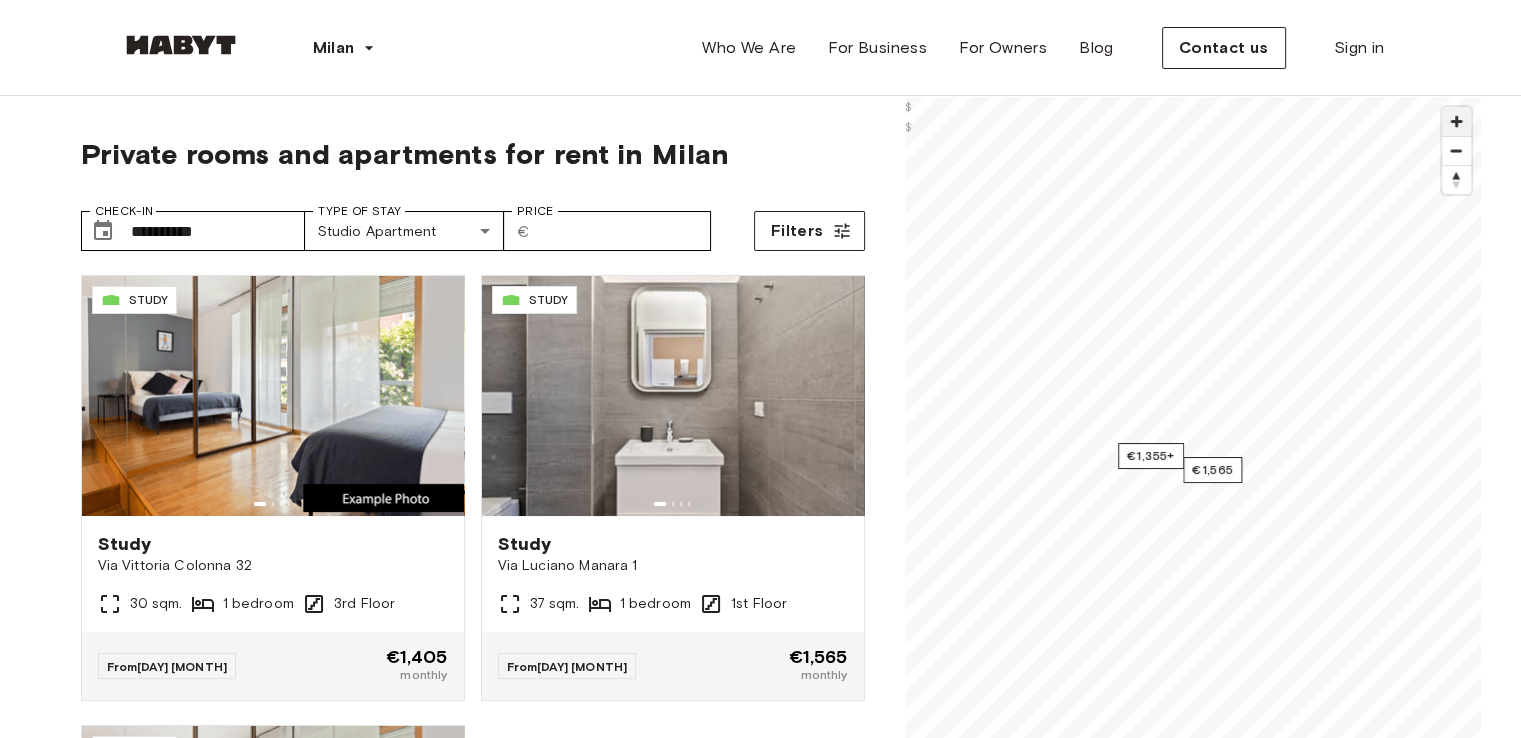 click at bounding box center (1456, 121) 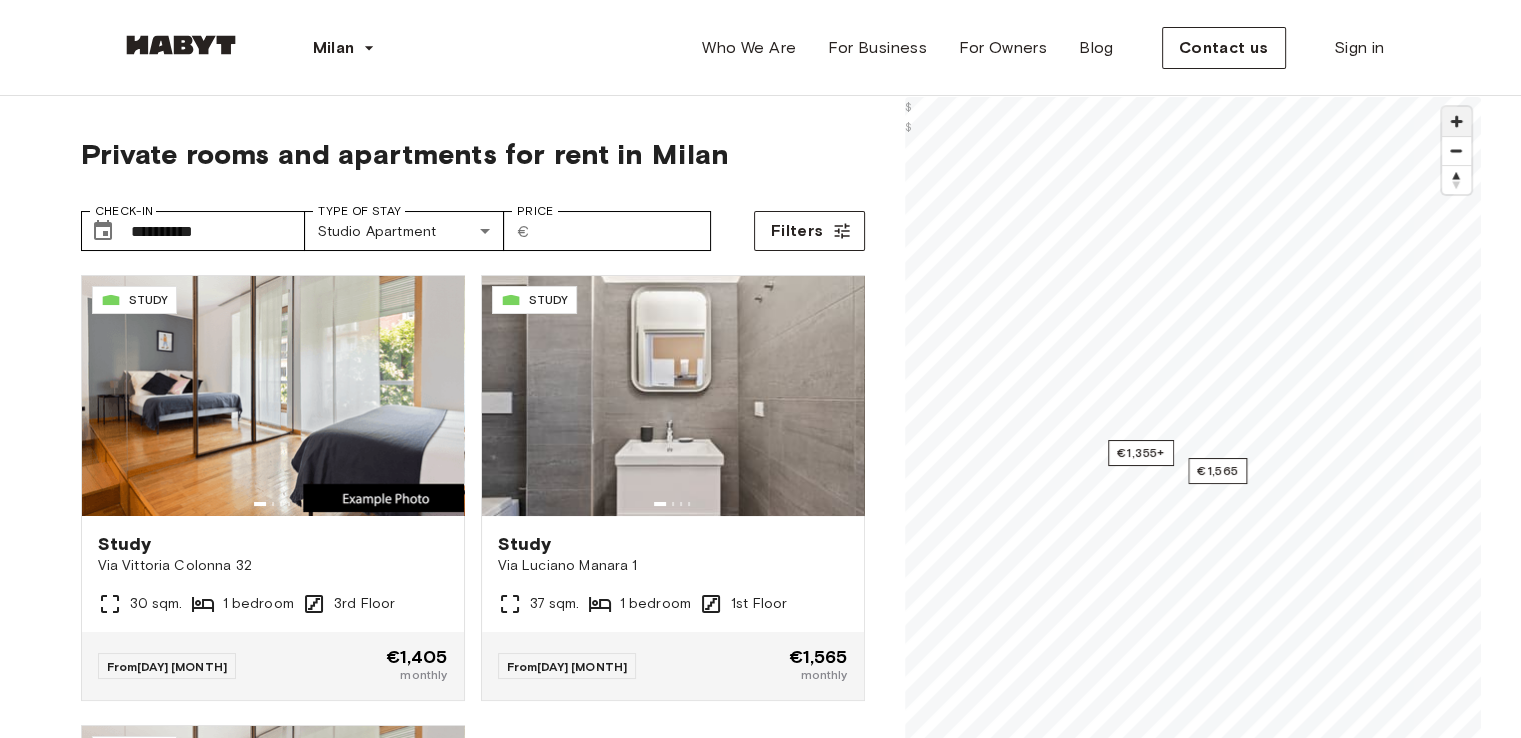 click at bounding box center [1456, 121] 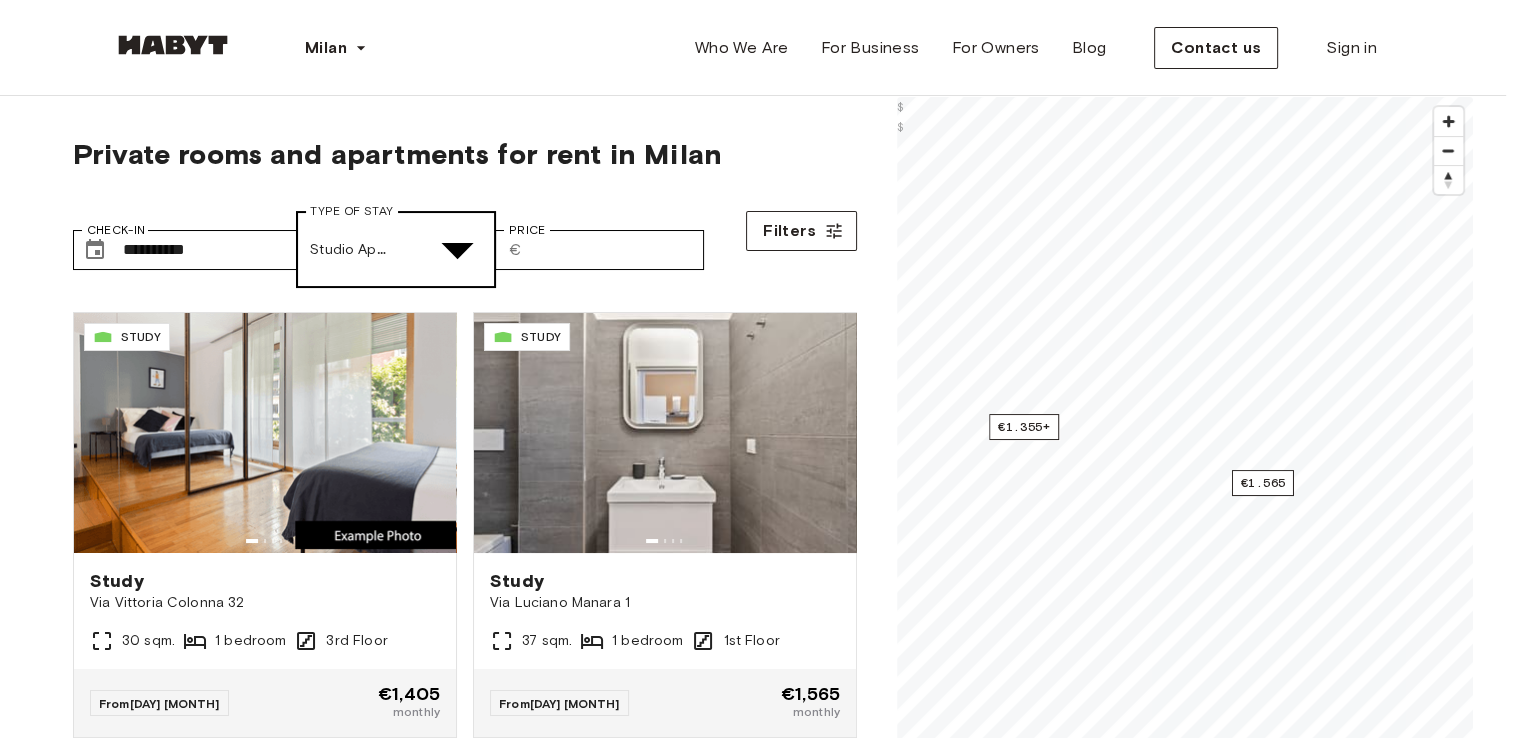 click on "**********" at bounding box center [760, 2603] 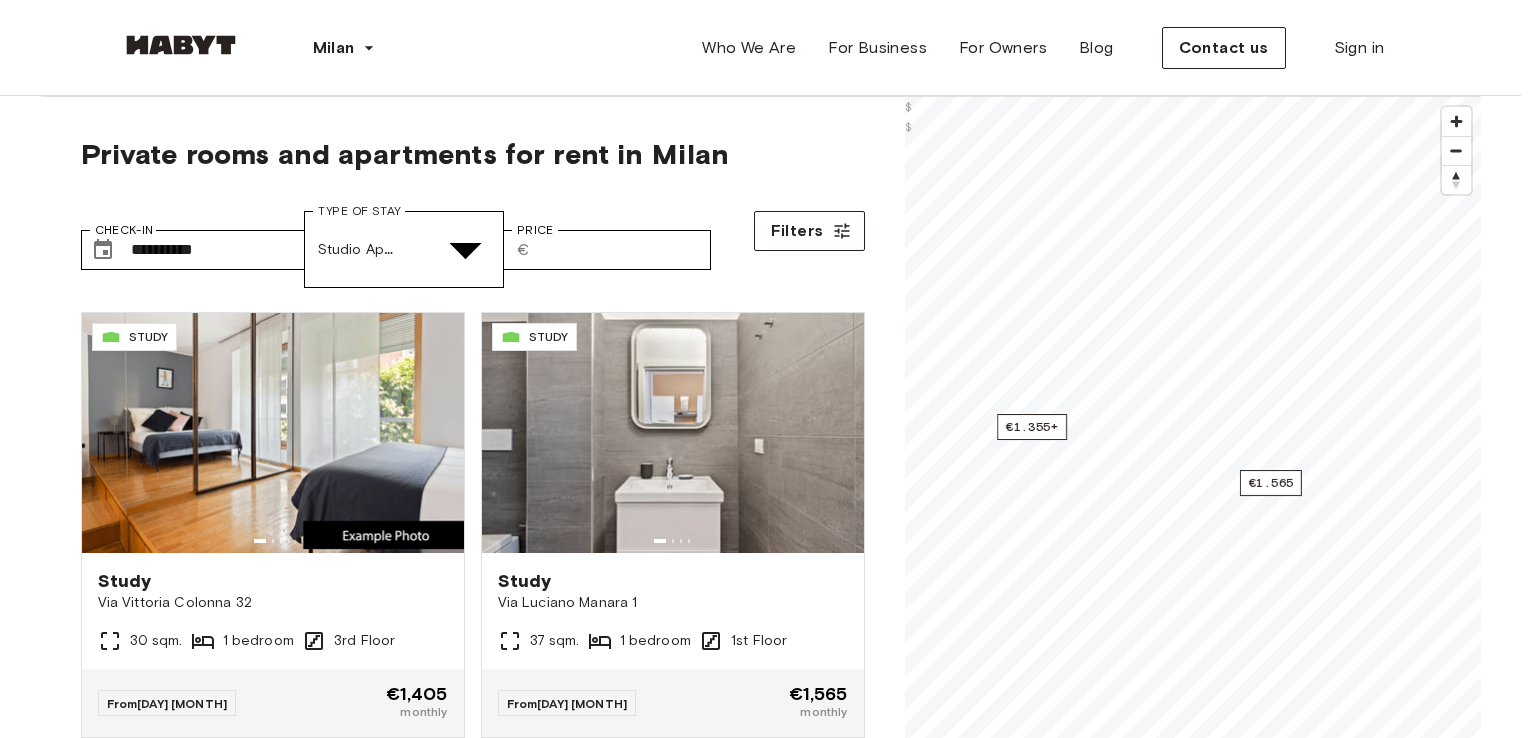 click on "Studio apartment" at bounding box center (105, 5193) 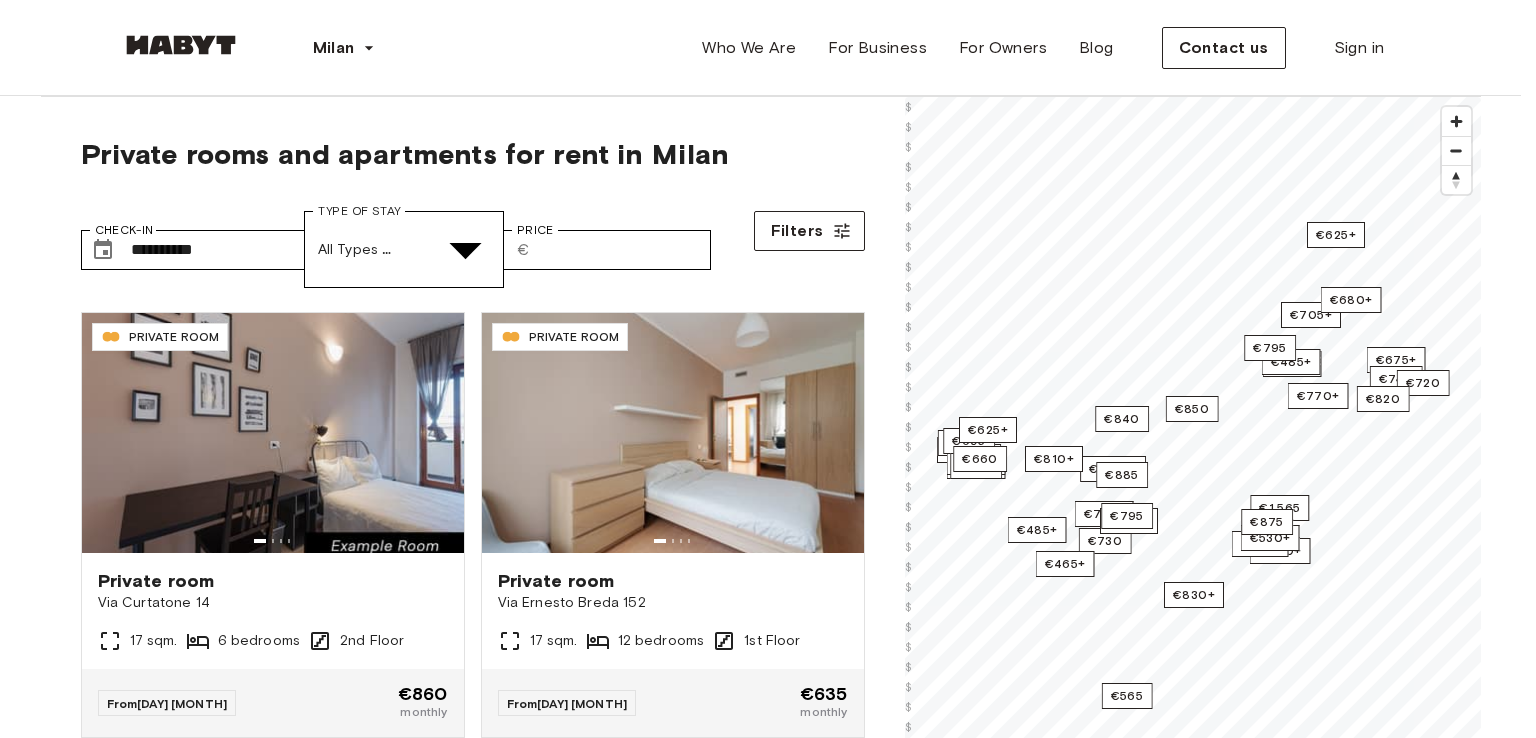 click on "Private Room" at bounding box center [90, 4932] 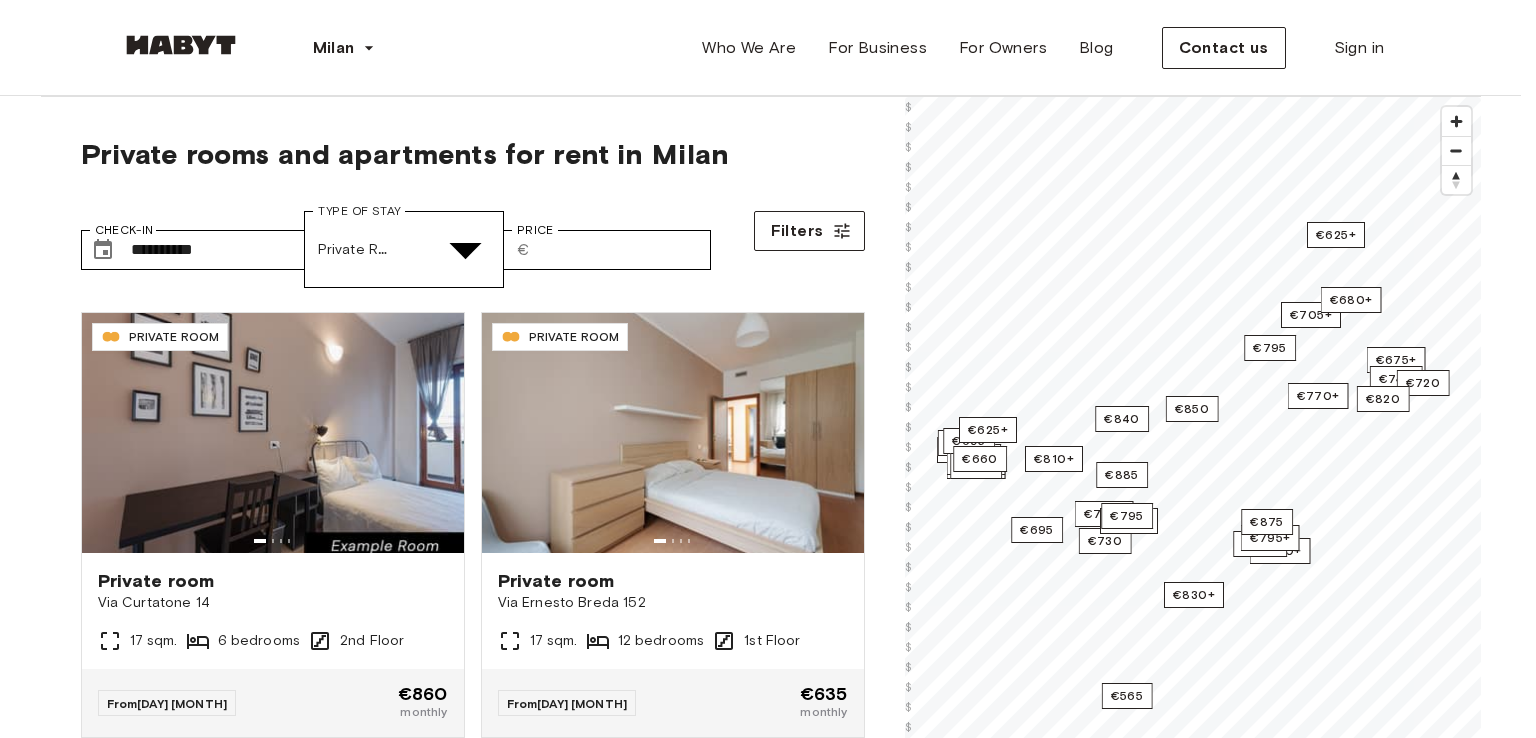 click at bounding box center (760, 4834) 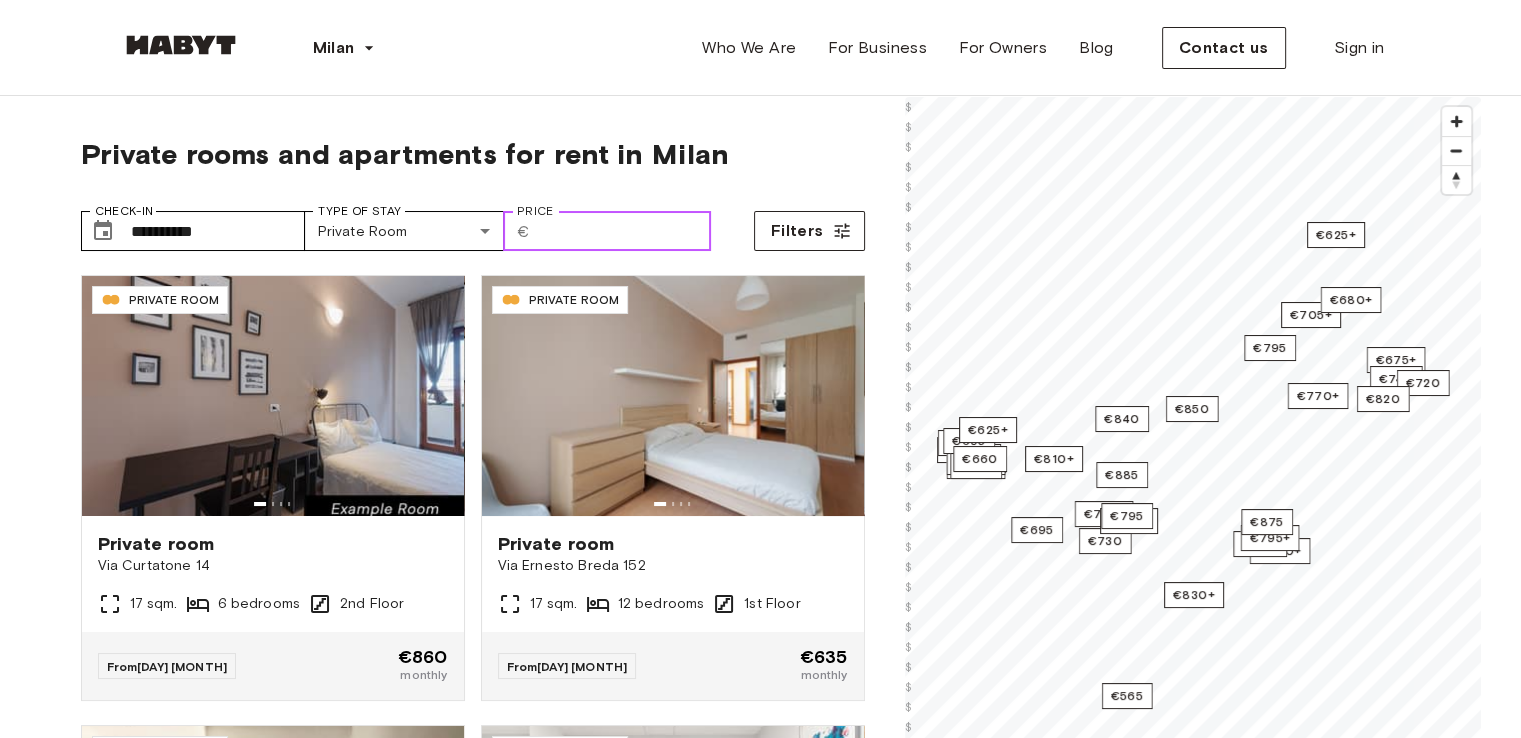 click on "Price" at bounding box center [624, 231] 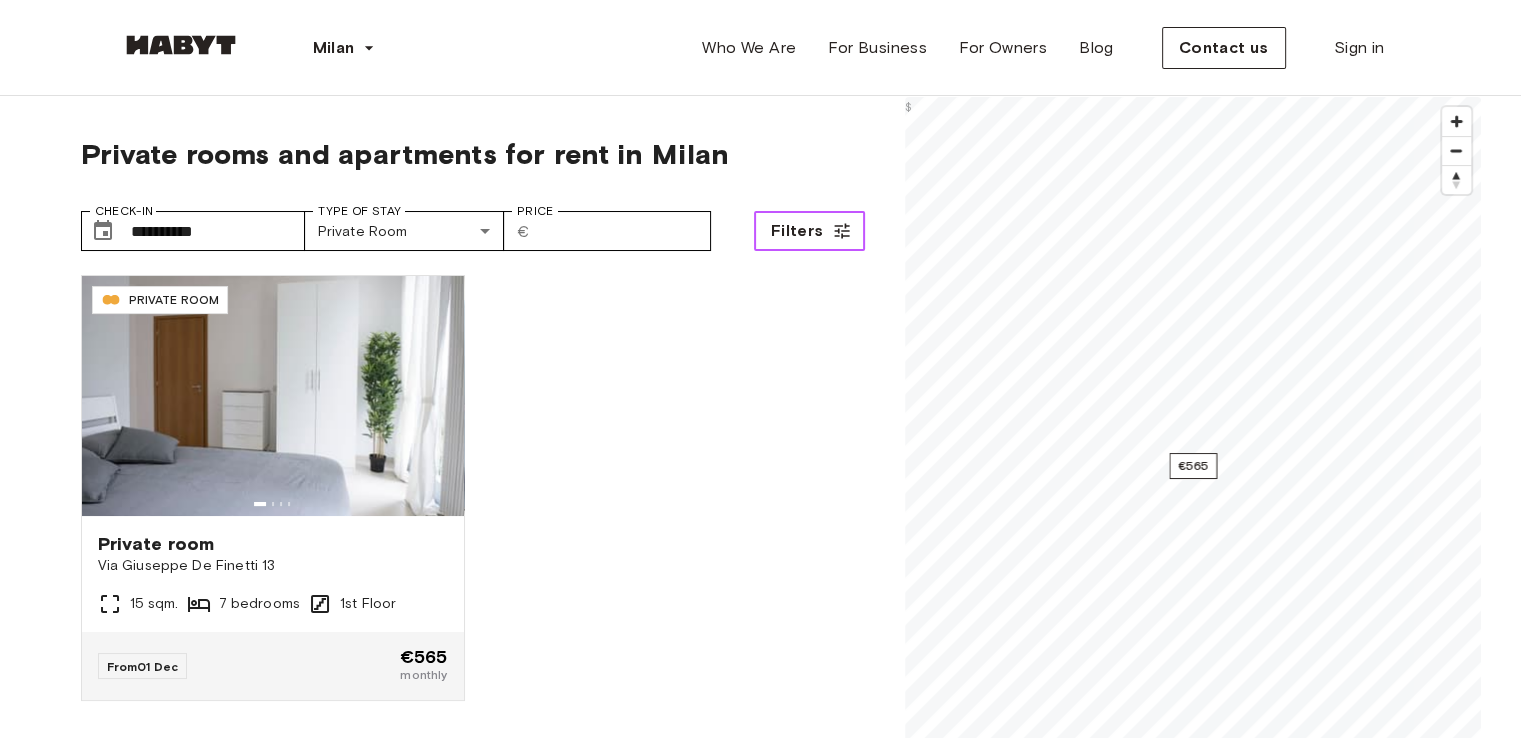 click on "Filters" at bounding box center (797, 231) 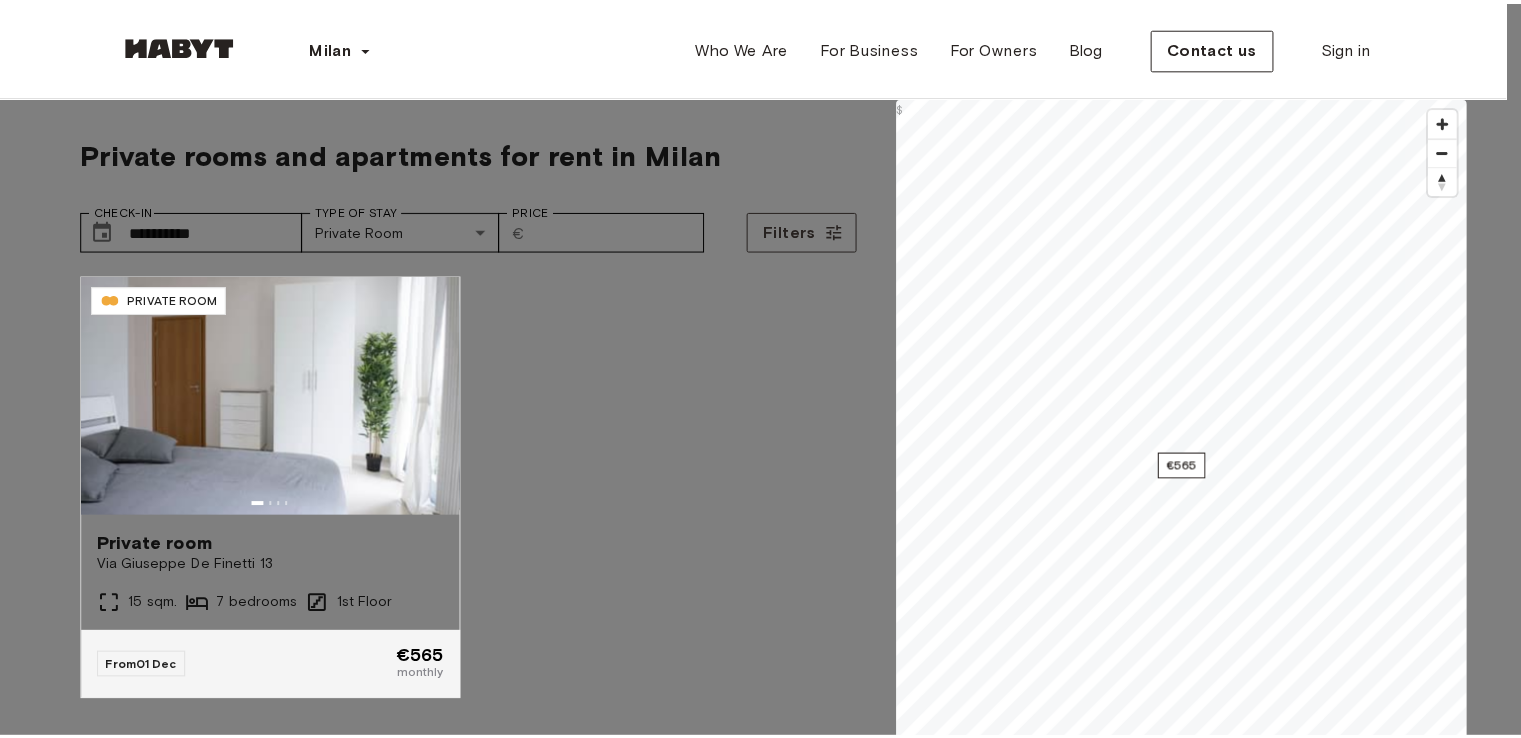 scroll, scrollTop: 700, scrollLeft: 0, axis: vertical 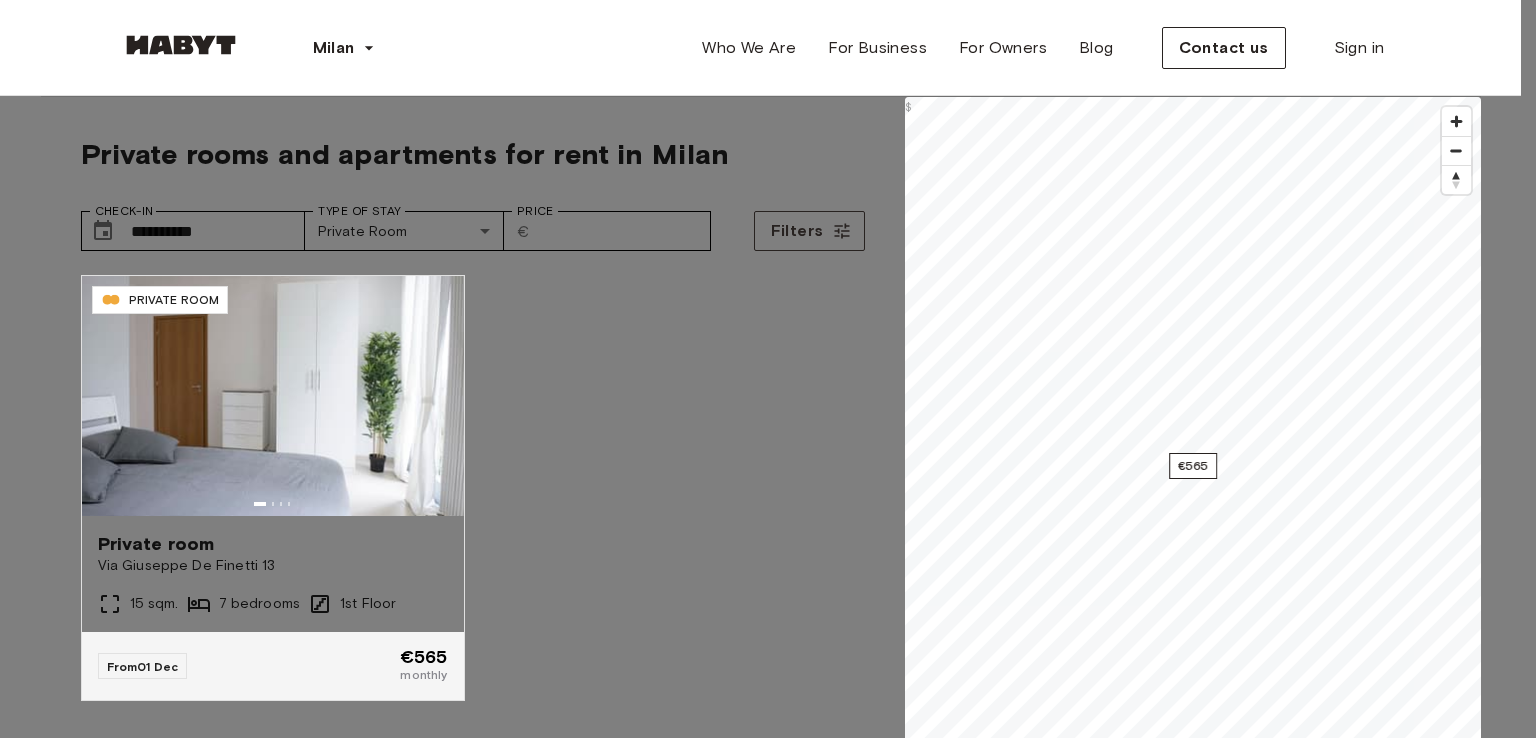 click 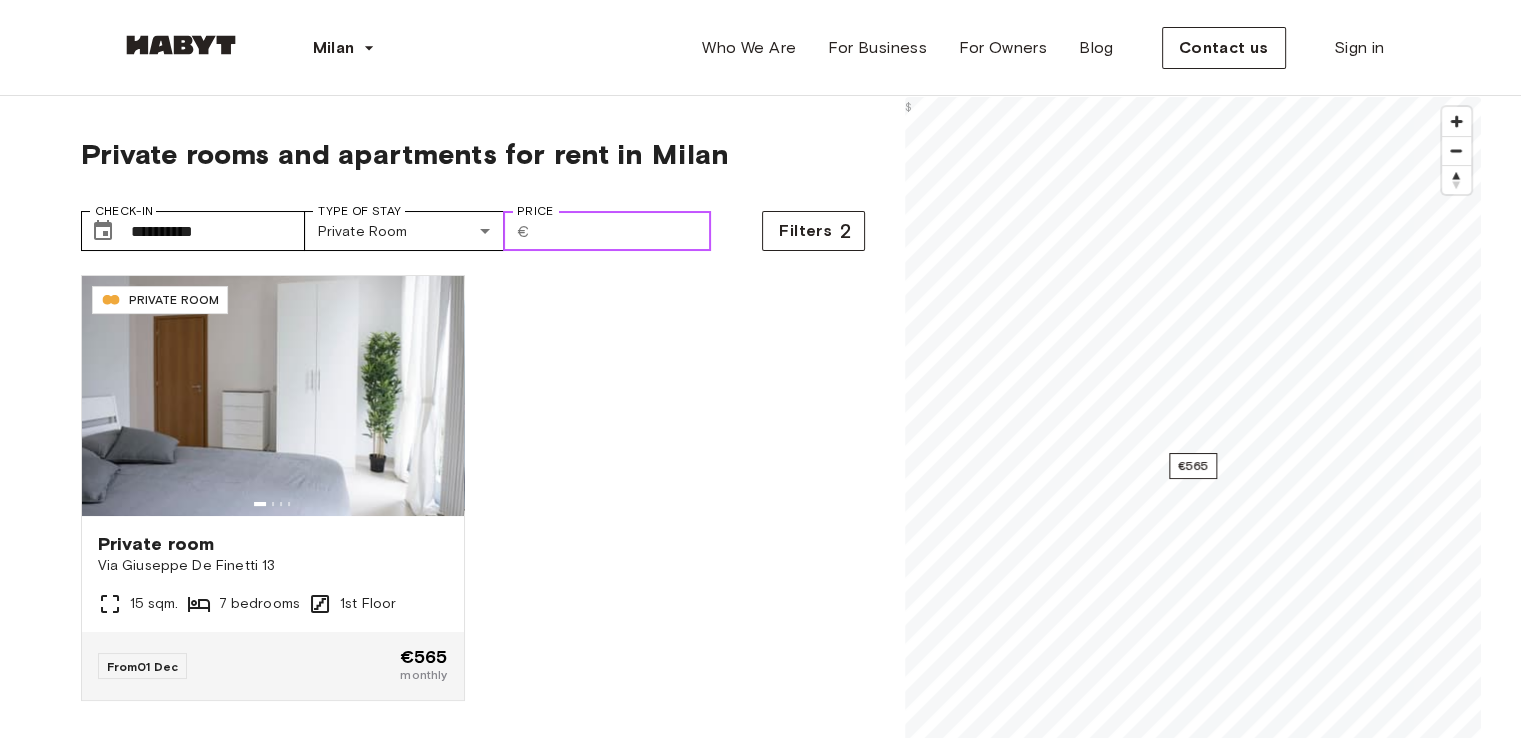 click on "***" at bounding box center [624, 231] 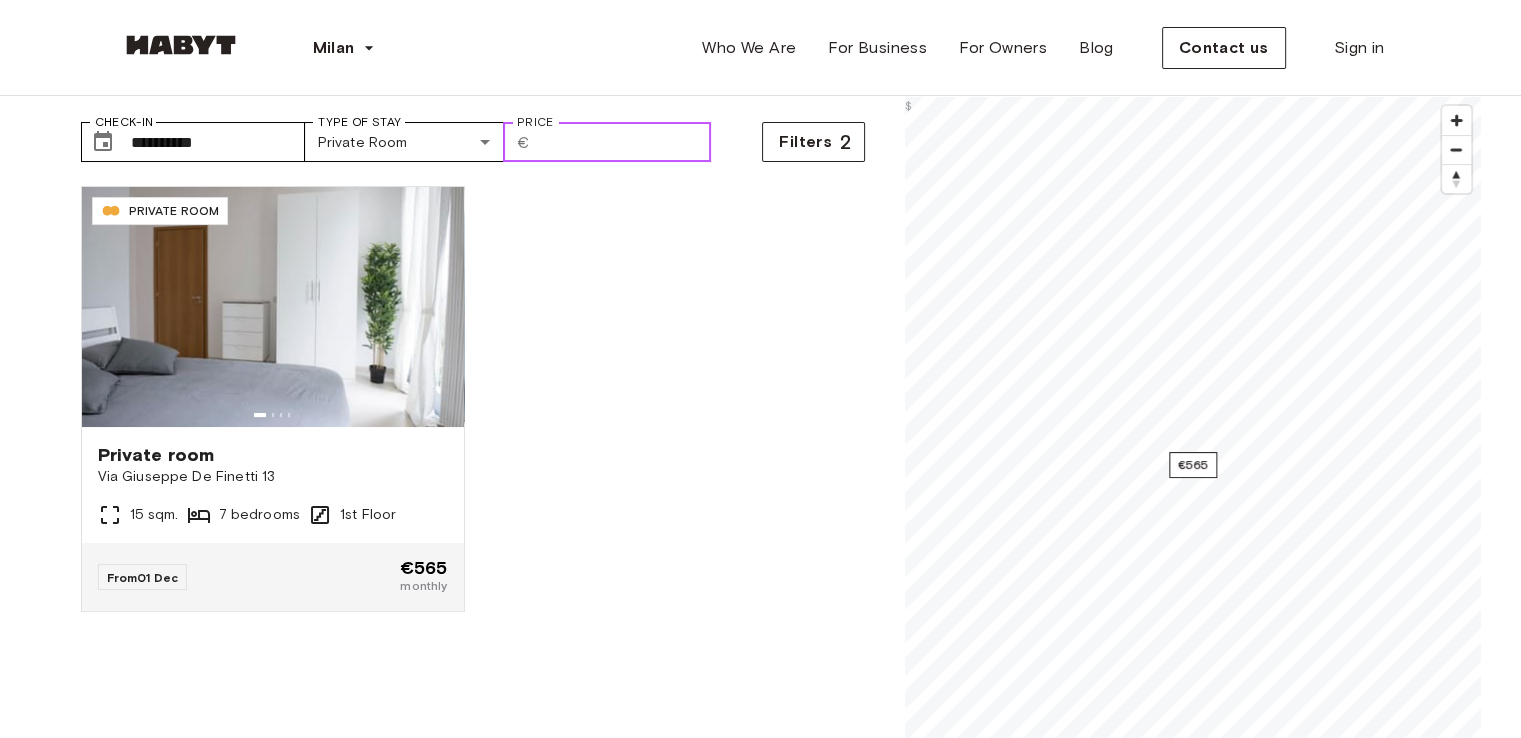 scroll, scrollTop: 100, scrollLeft: 0, axis: vertical 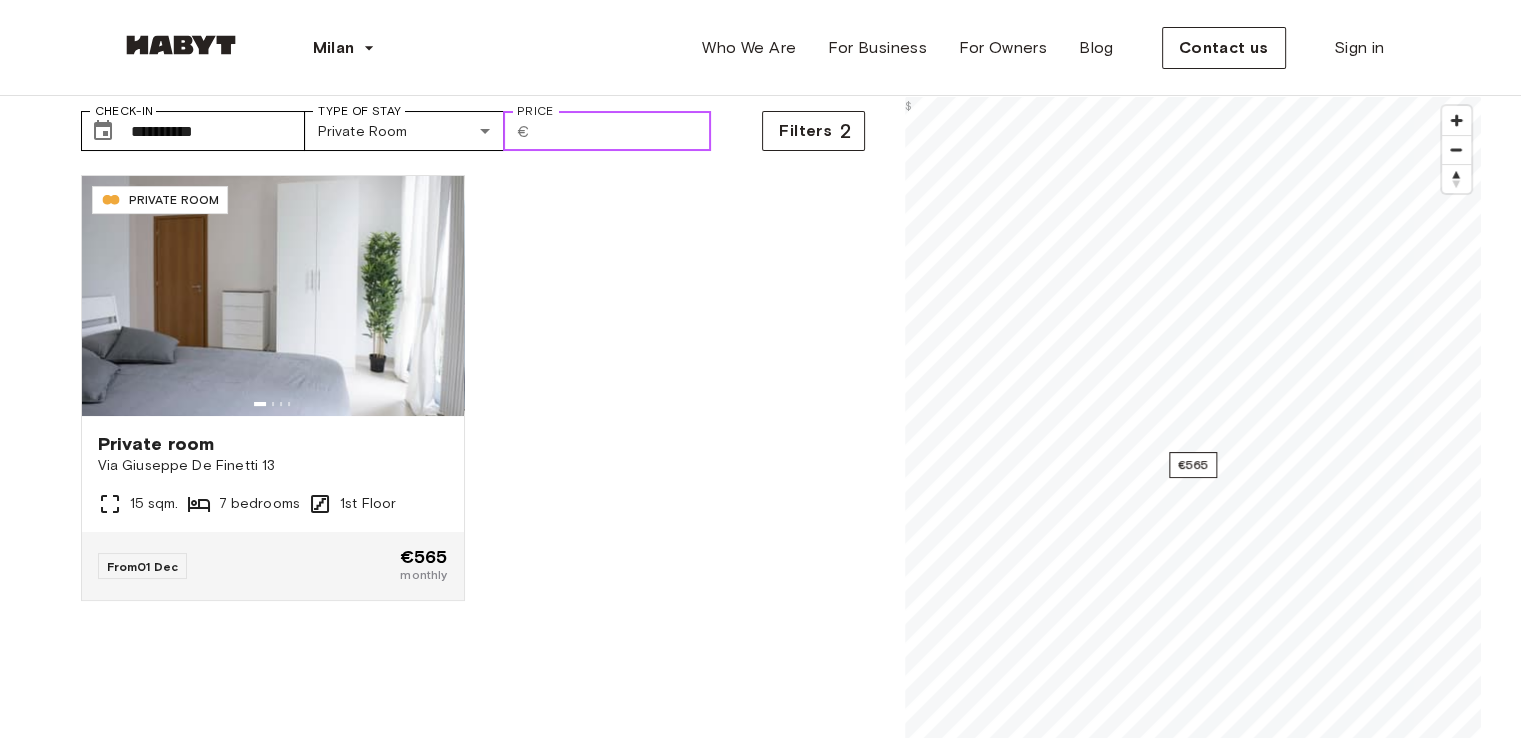 type on "*" 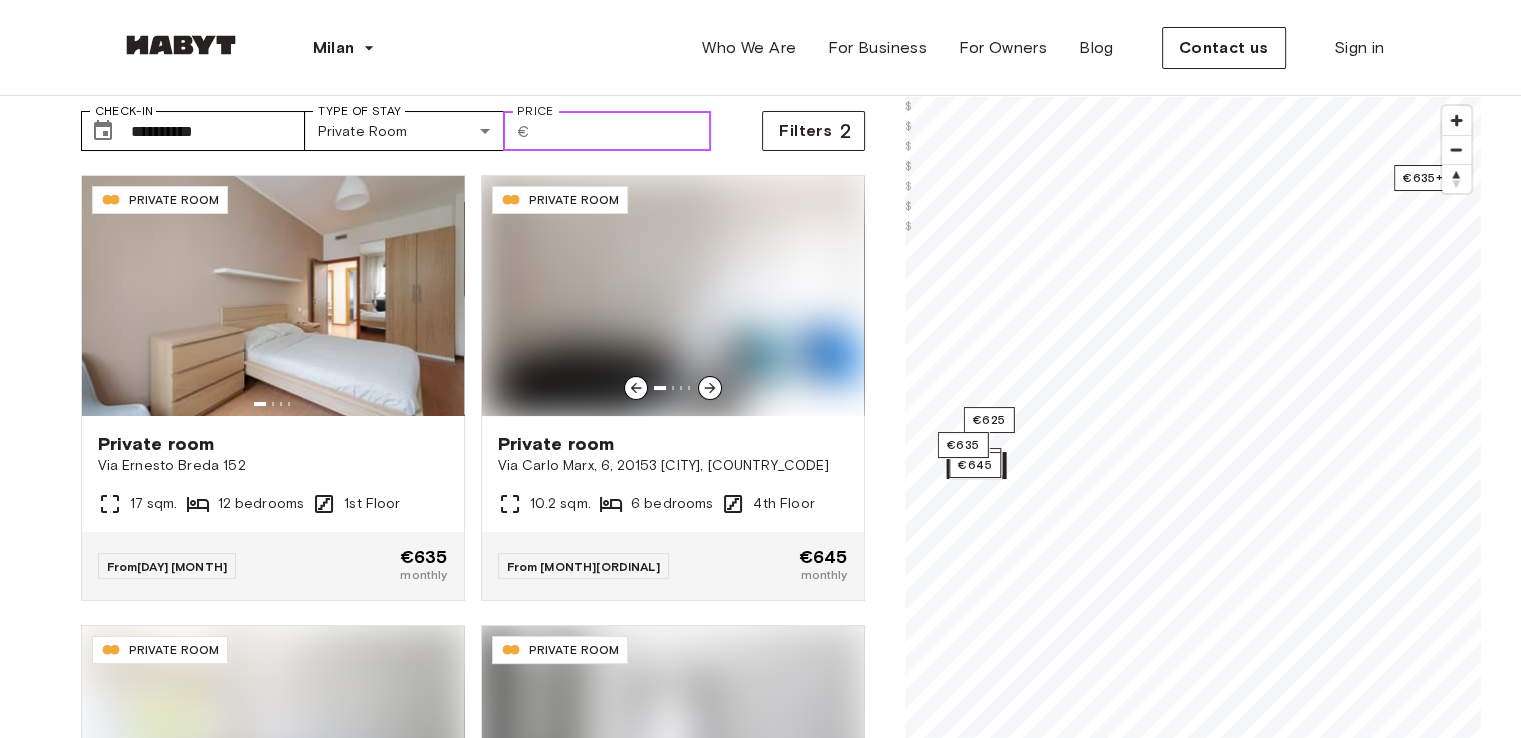 scroll, scrollTop: 0, scrollLeft: 0, axis: both 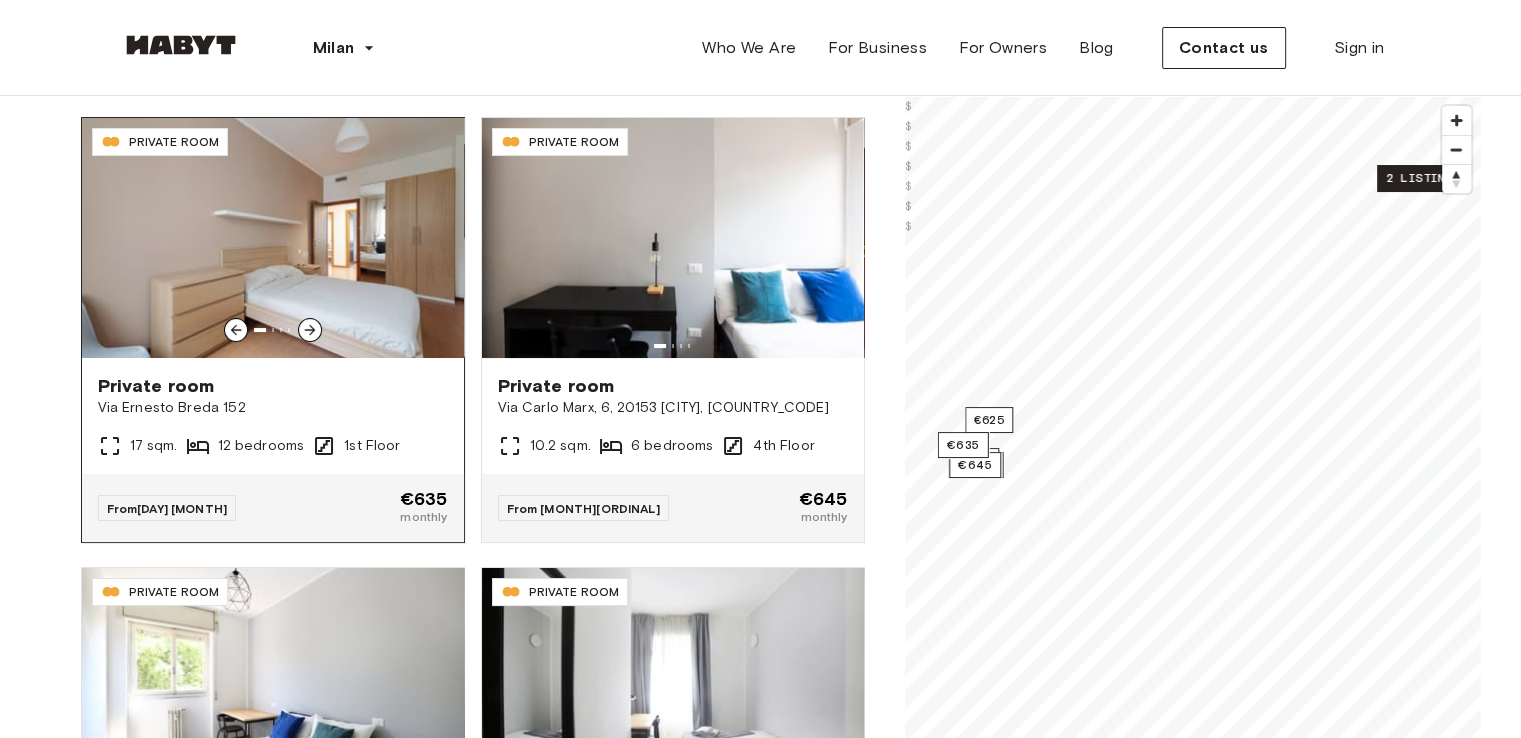 type on "***" 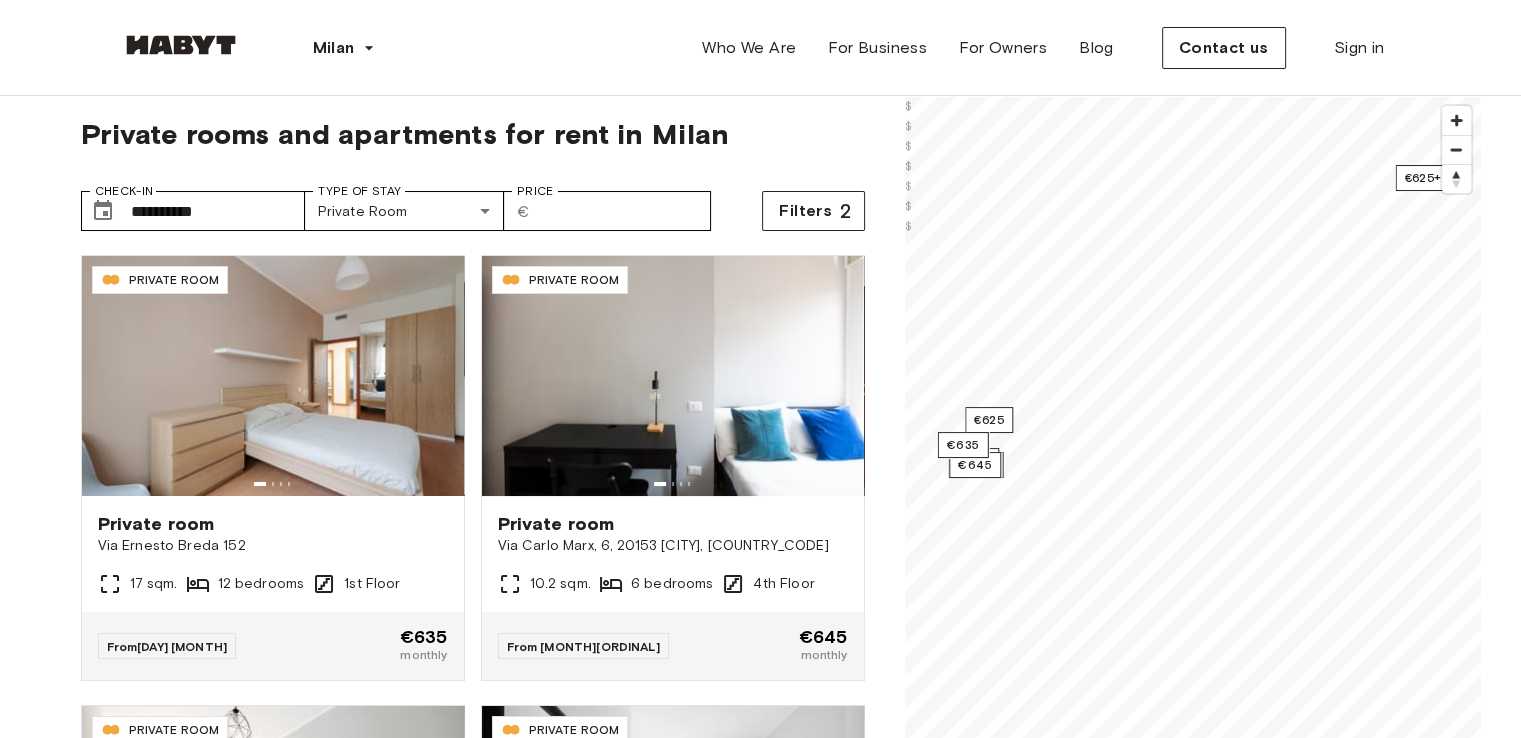 scroll, scrollTop: 0, scrollLeft: 0, axis: both 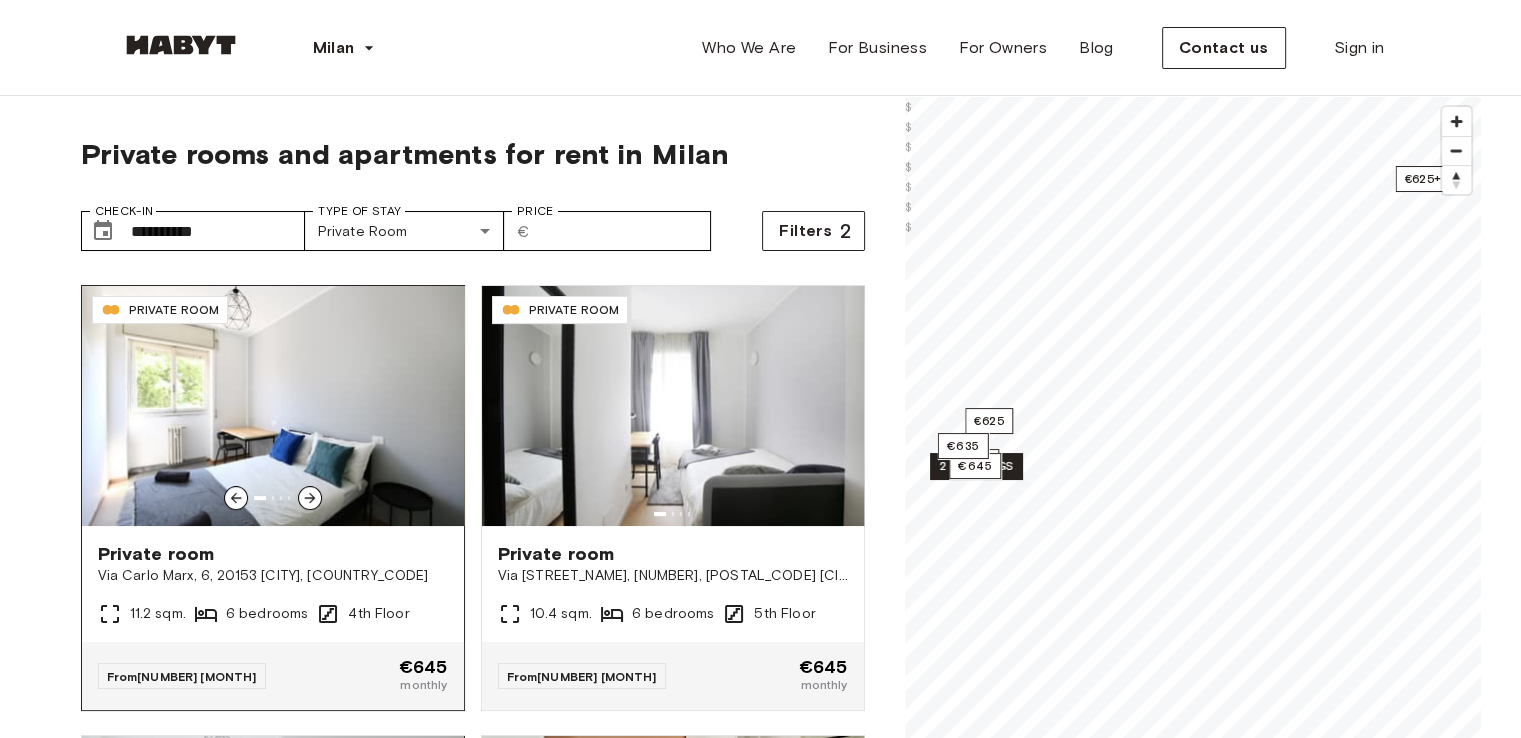 click at bounding box center (273, 406) 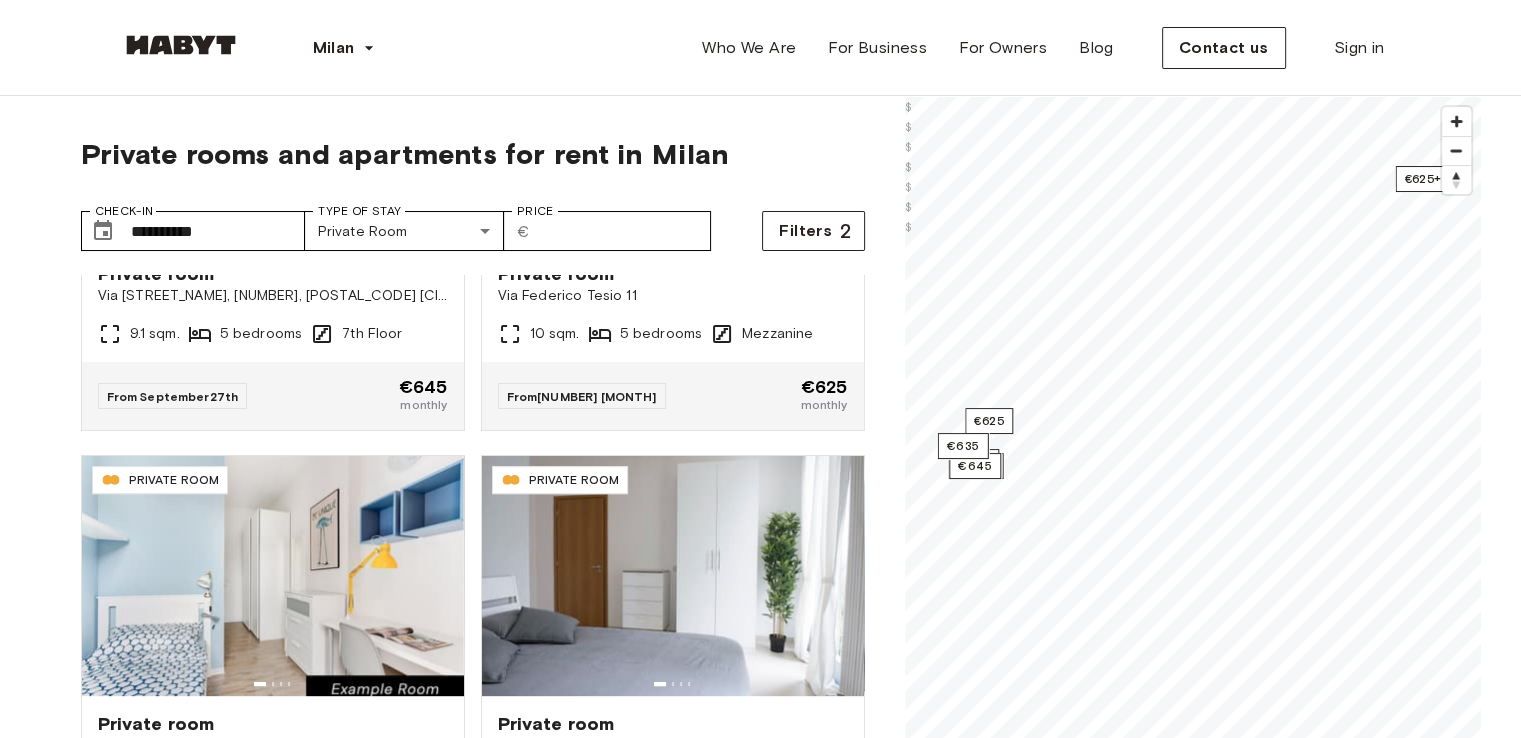 scroll, scrollTop: 1172, scrollLeft: 0, axis: vertical 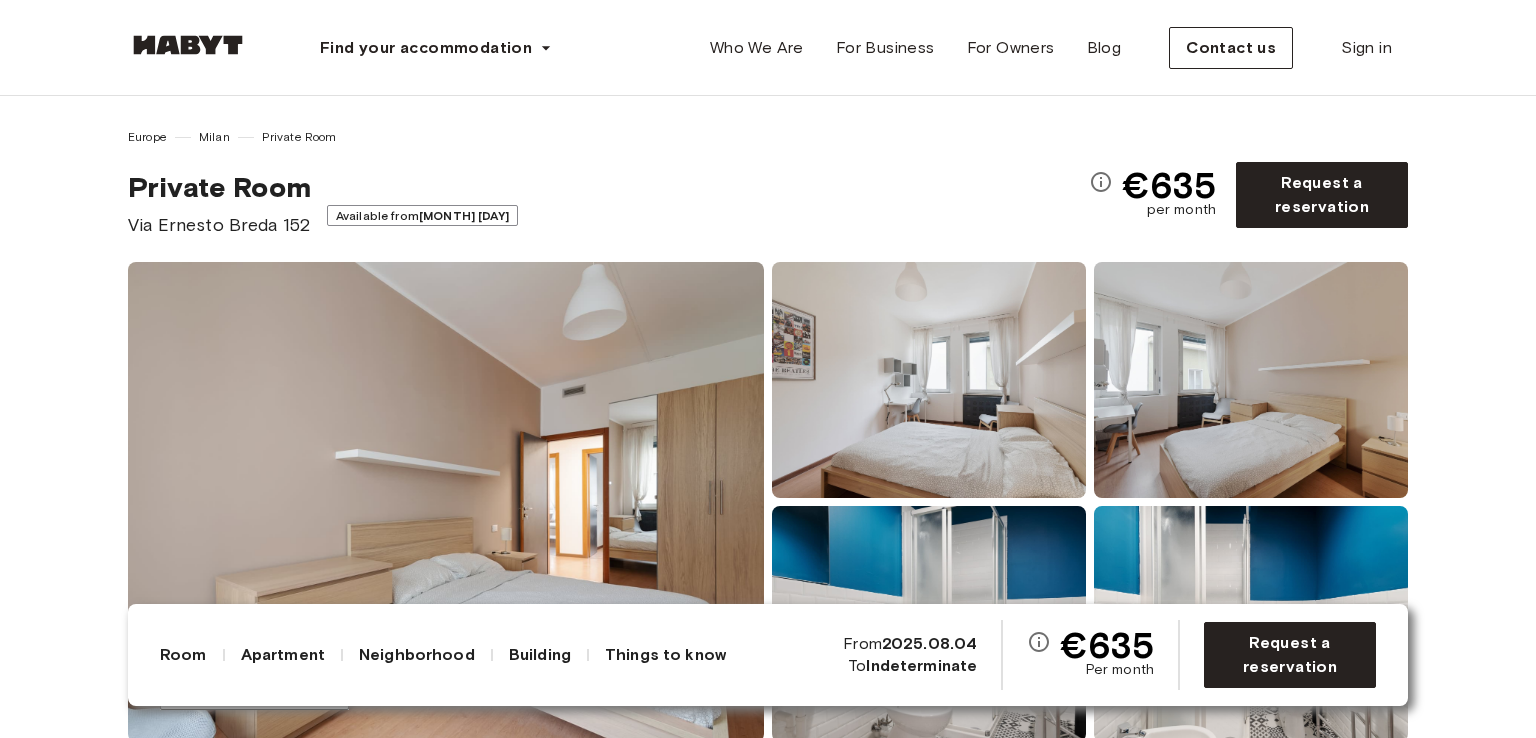 click on "Europe Milan Private Room Private Room Via Ernesto Breda 152 Available from  August 4th €635 per month Request a reservation Show all photos The room Reference code    IT-14-039-006-12H Cozy room in a newly renovated apartment. The room has everything that you need to live, work and study here. From appliances to linen, internet and more. 17 sqm. 140 x 200cm mattress Wardrobe Desk and chair The apartment The apartment is designed in a modern style with spacious rooms and a great kitchen. All costs are included in the rent, including bills, internet, cleaning (every fortnight for common areas only) and more! 304 sqm. 1st Floor 12 bedrooms Kitchen utensils 3 shared bathrooms WiFi Fully equipped kitchen Washing Machine All rooms in this apartment Via Ernesto Breda 152 17 sqm. 12 bedrooms 1st Floor Dal  01 gen 635 € monthly Via Ernesto Breda 152 16 sqm. 12 bedrooms 1st Floor Dal  01 gen 625 € monthly Via Ernesto Breda 152 17 sqm. 12 bedrooms 1st Floor Dal  04 ago 635 € monthly Via Ernesto Breda 152 ," at bounding box center (768, 3302) 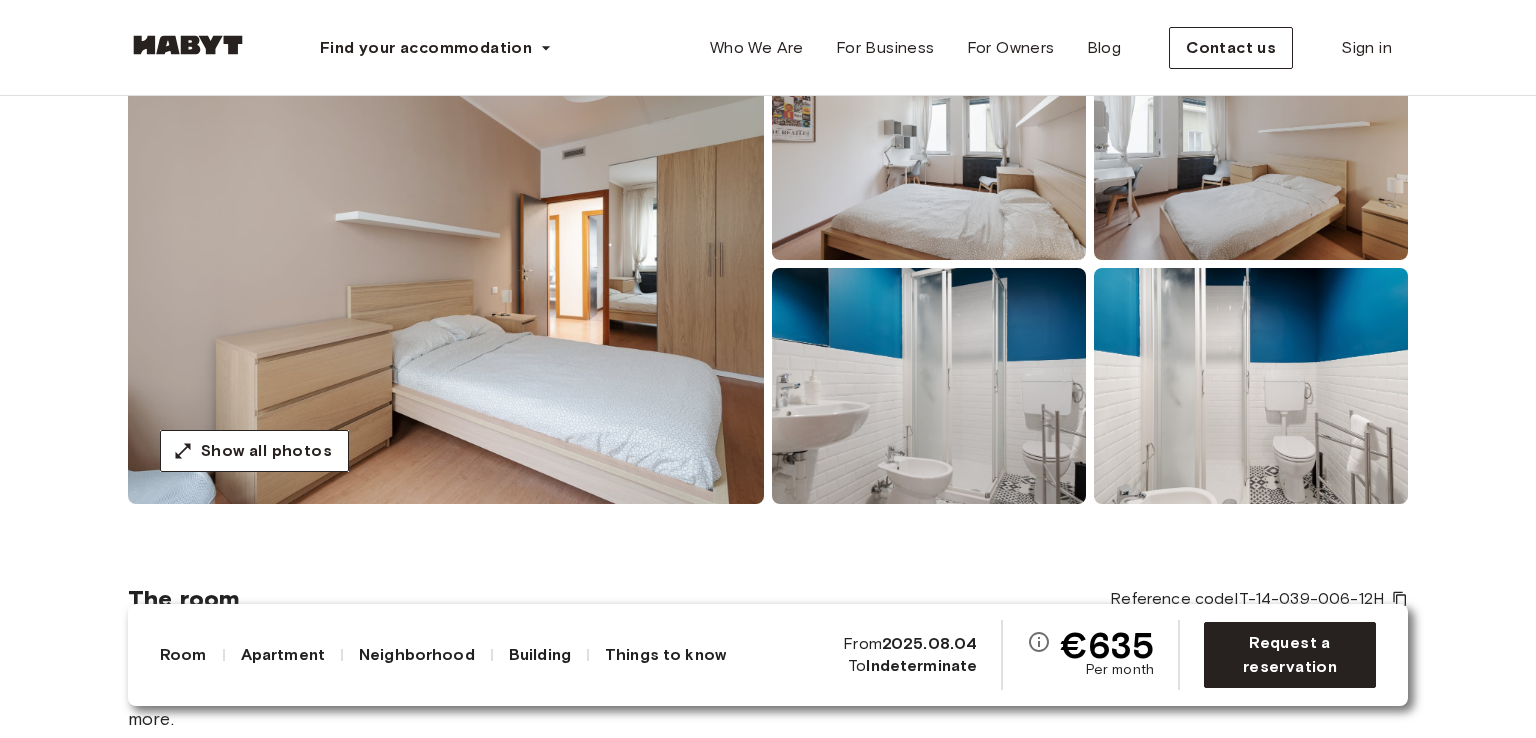 scroll, scrollTop: 240, scrollLeft: 0, axis: vertical 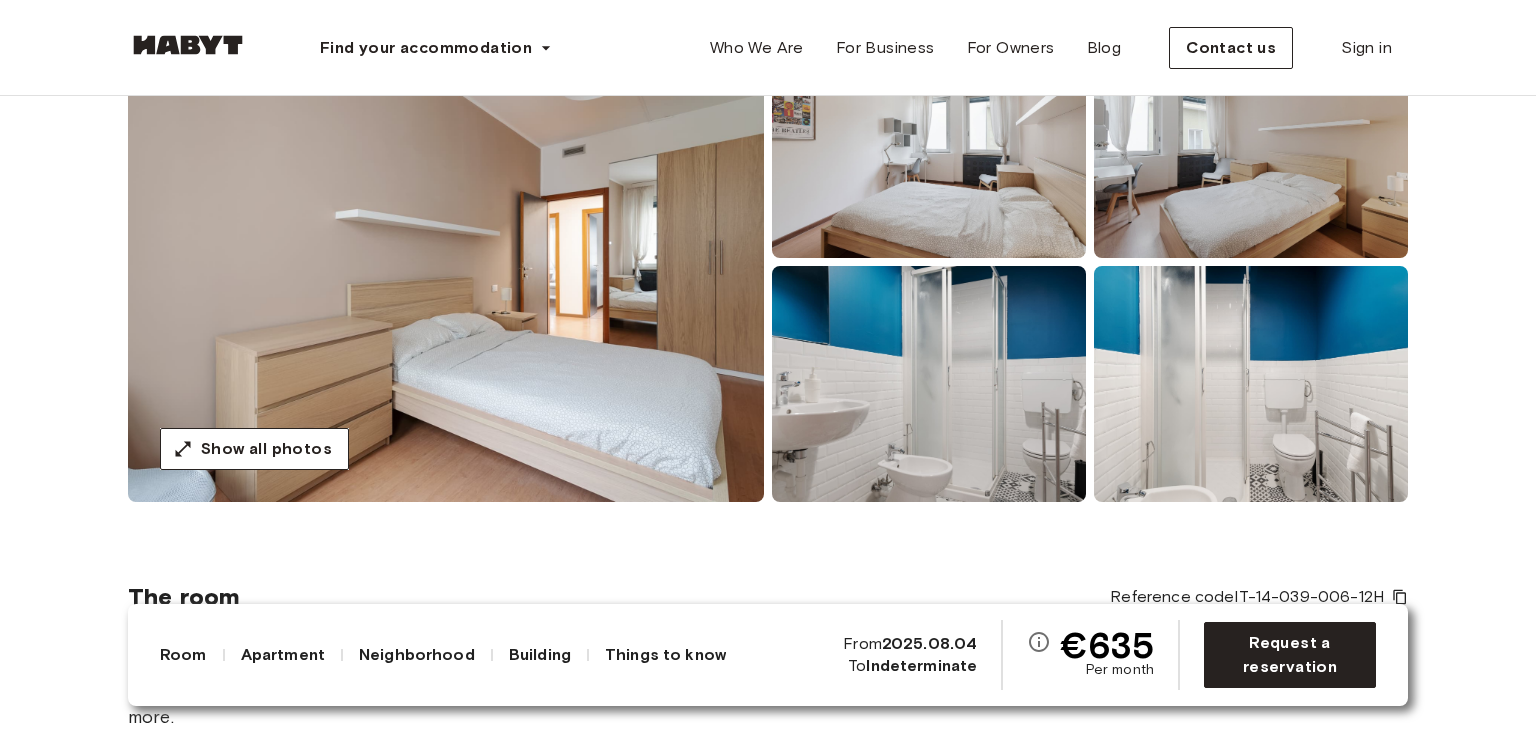 click at bounding box center (446, 262) 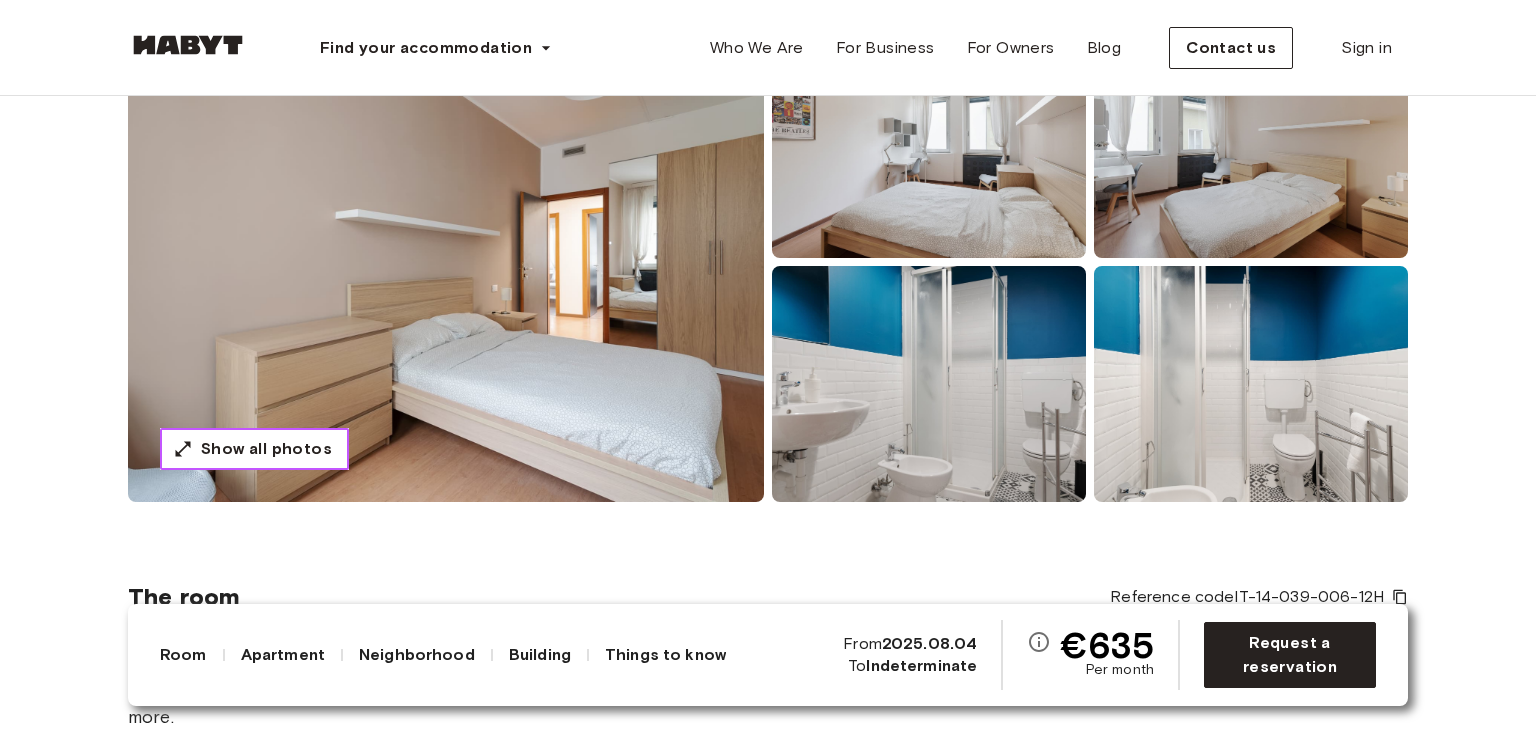 click on "Show all photos" at bounding box center [266, 448] 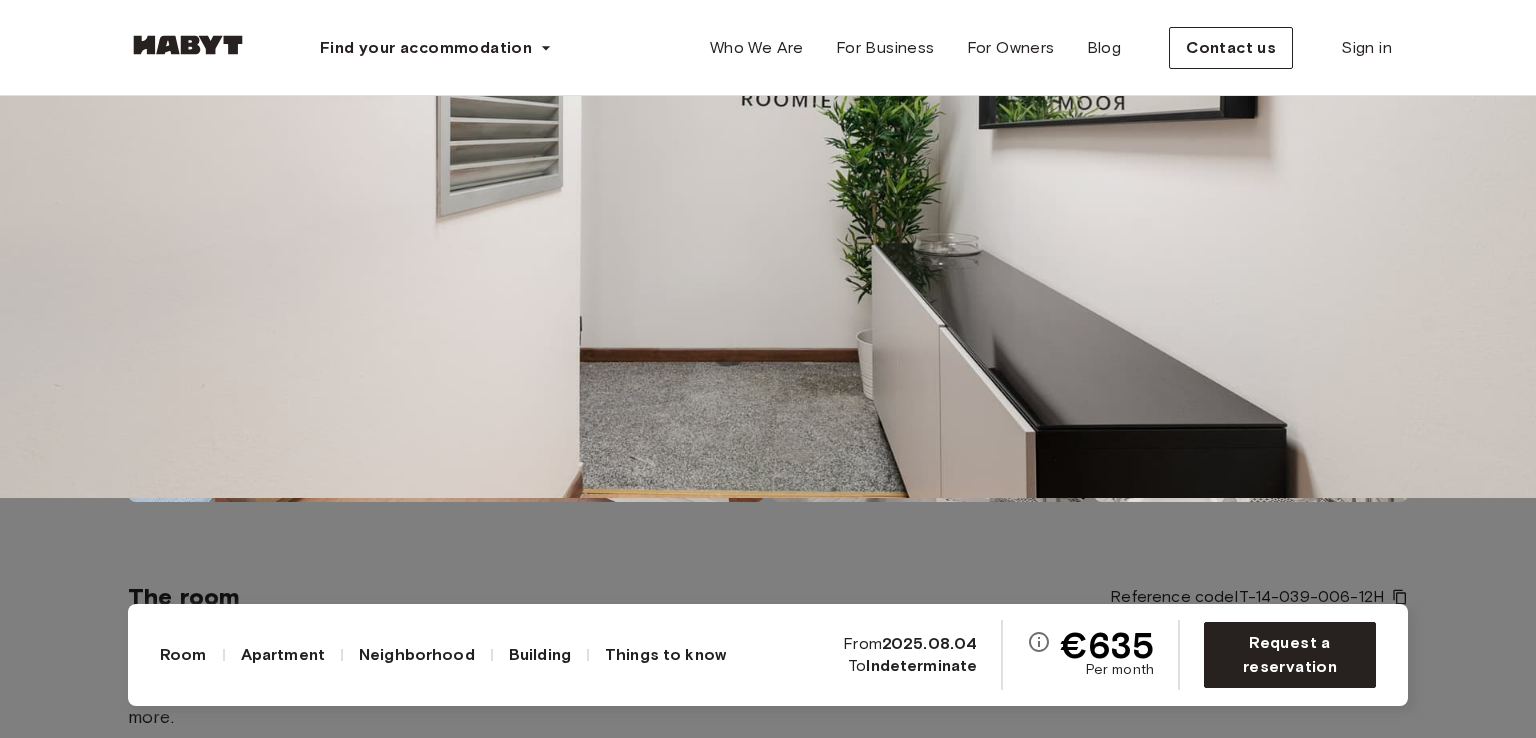 click at bounding box center (768, 129) 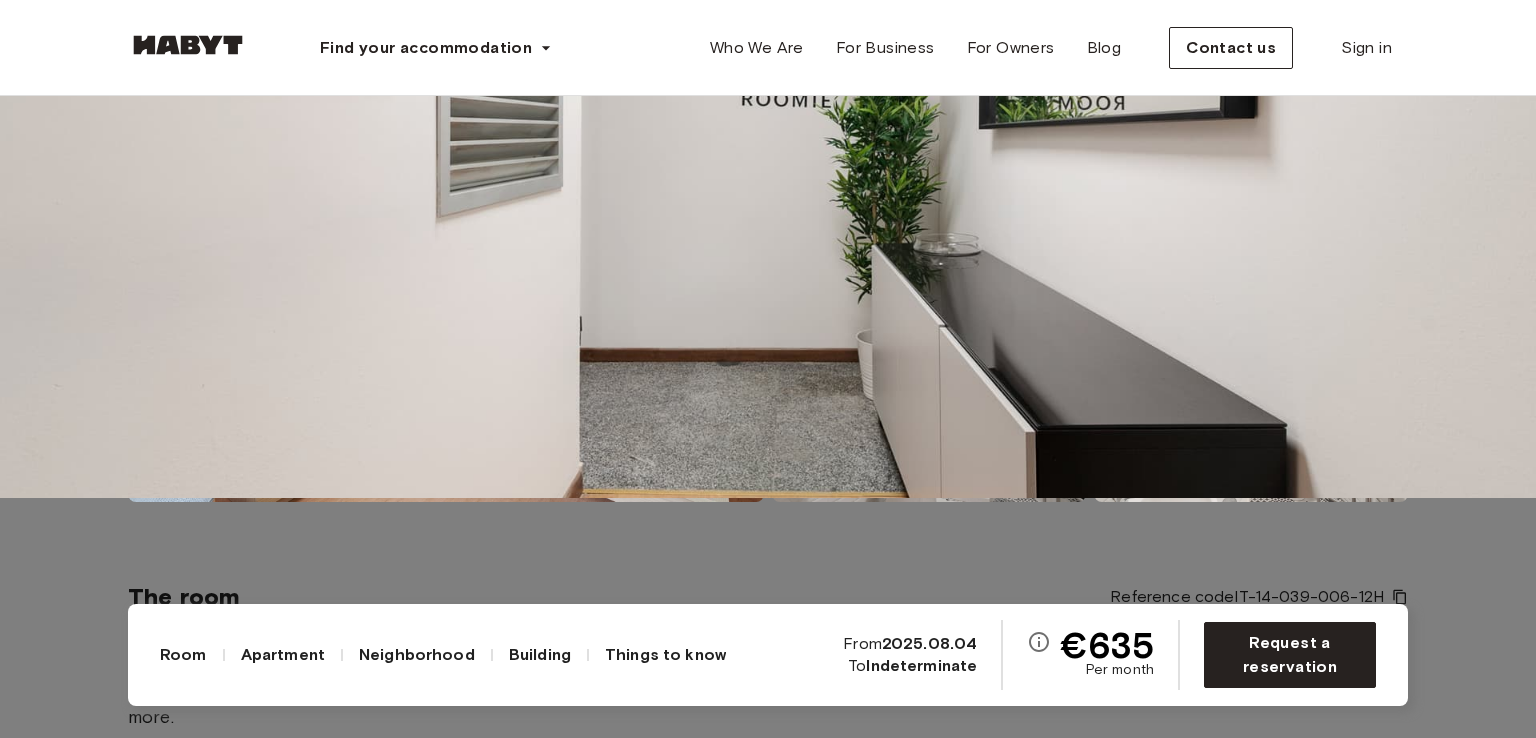 click at bounding box center [768, 129] 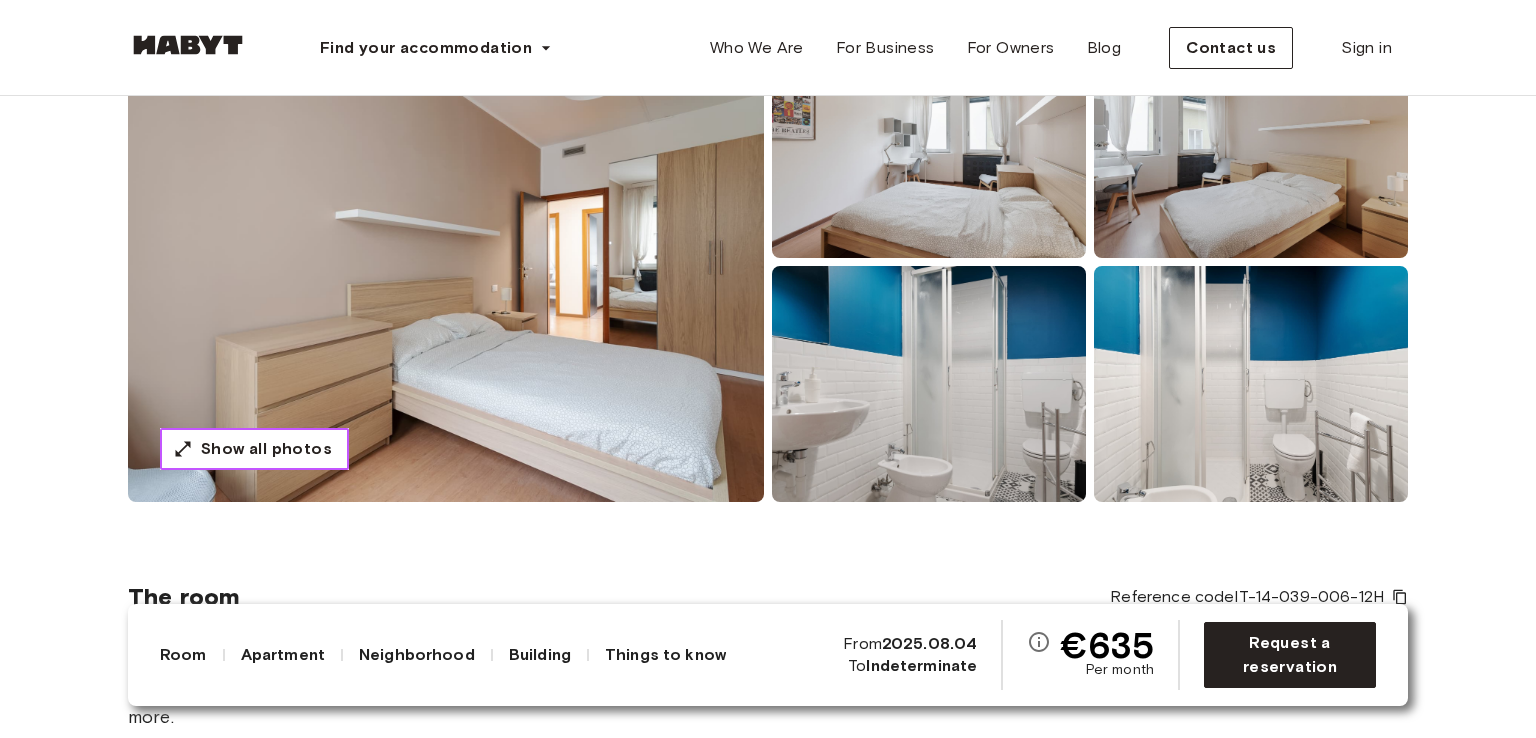 type 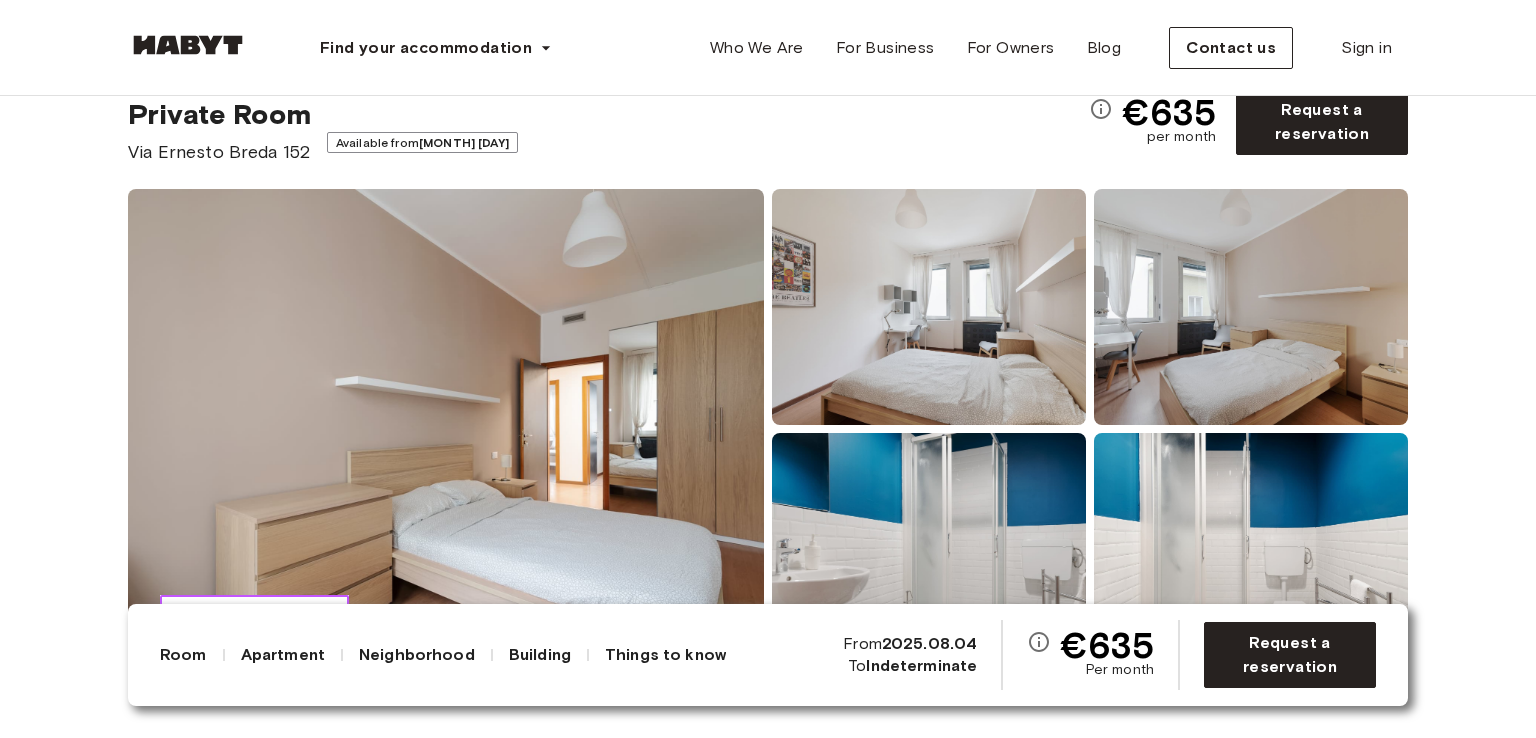 scroll, scrollTop: 0, scrollLeft: 0, axis: both 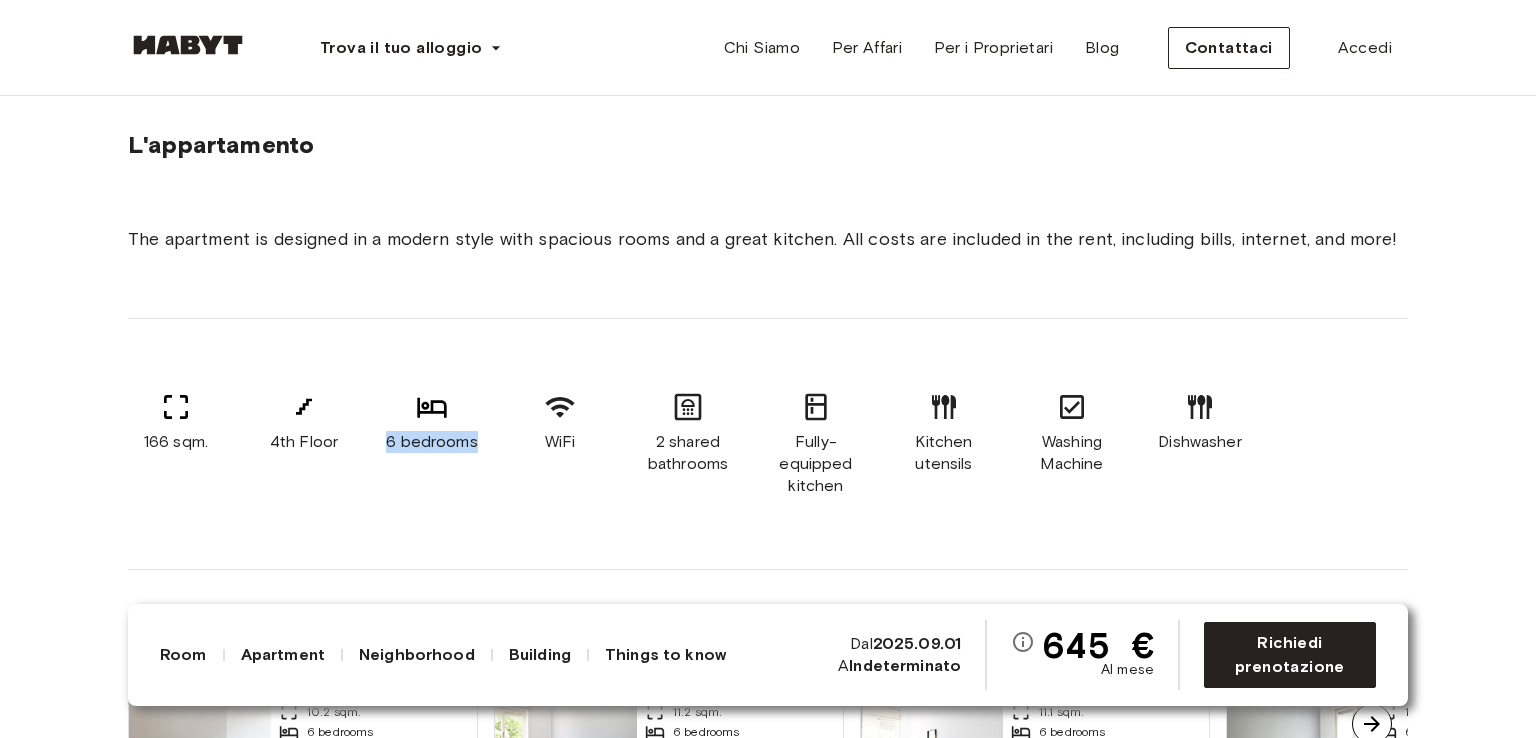 drag, startPoint x: 376, startPoint y: 471, endPoint x: 476, endPoint y: 468, distance: 100.04499 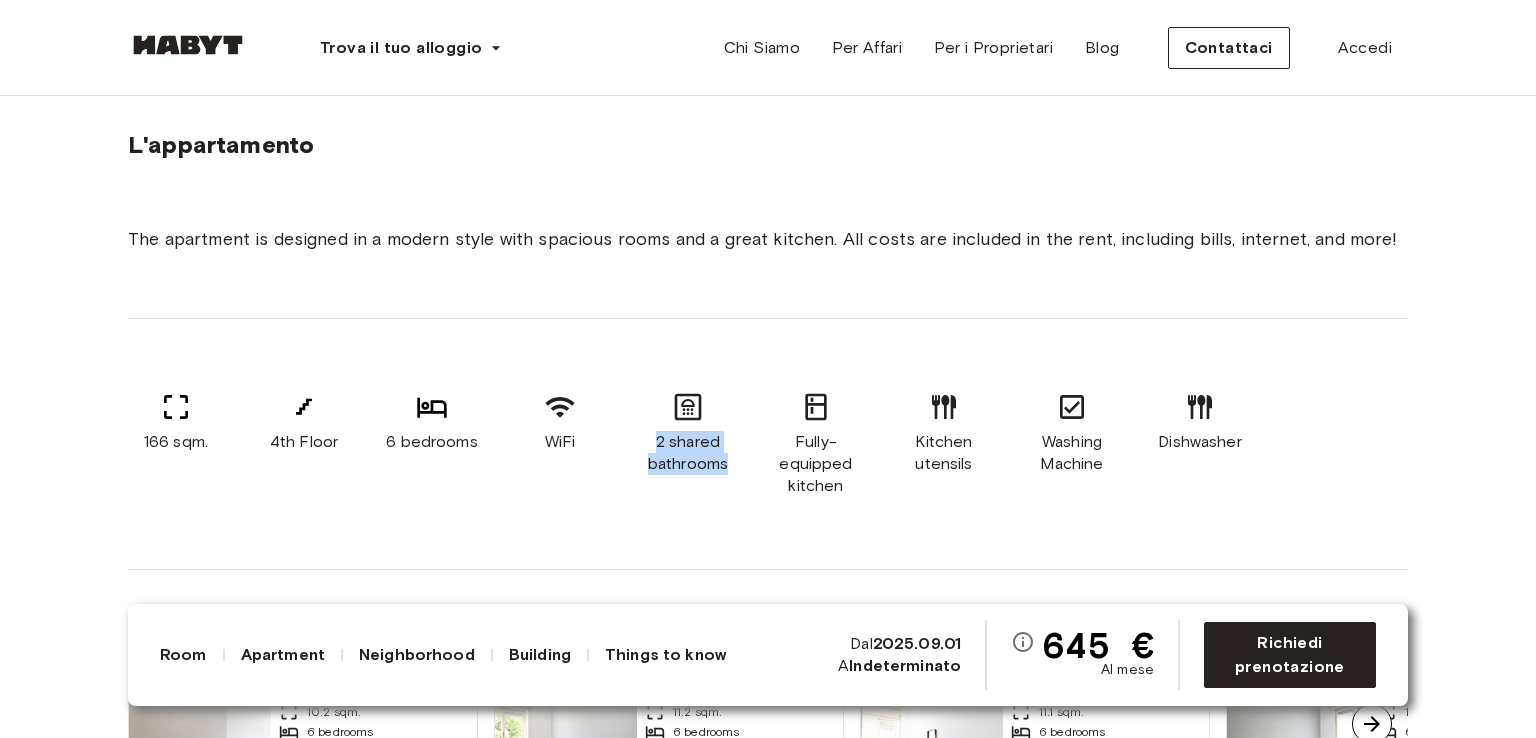 drag, startPoint x: 642, startPoint y: 461, endPoint x: 731, endPoint y: 492, distance: 94.24436 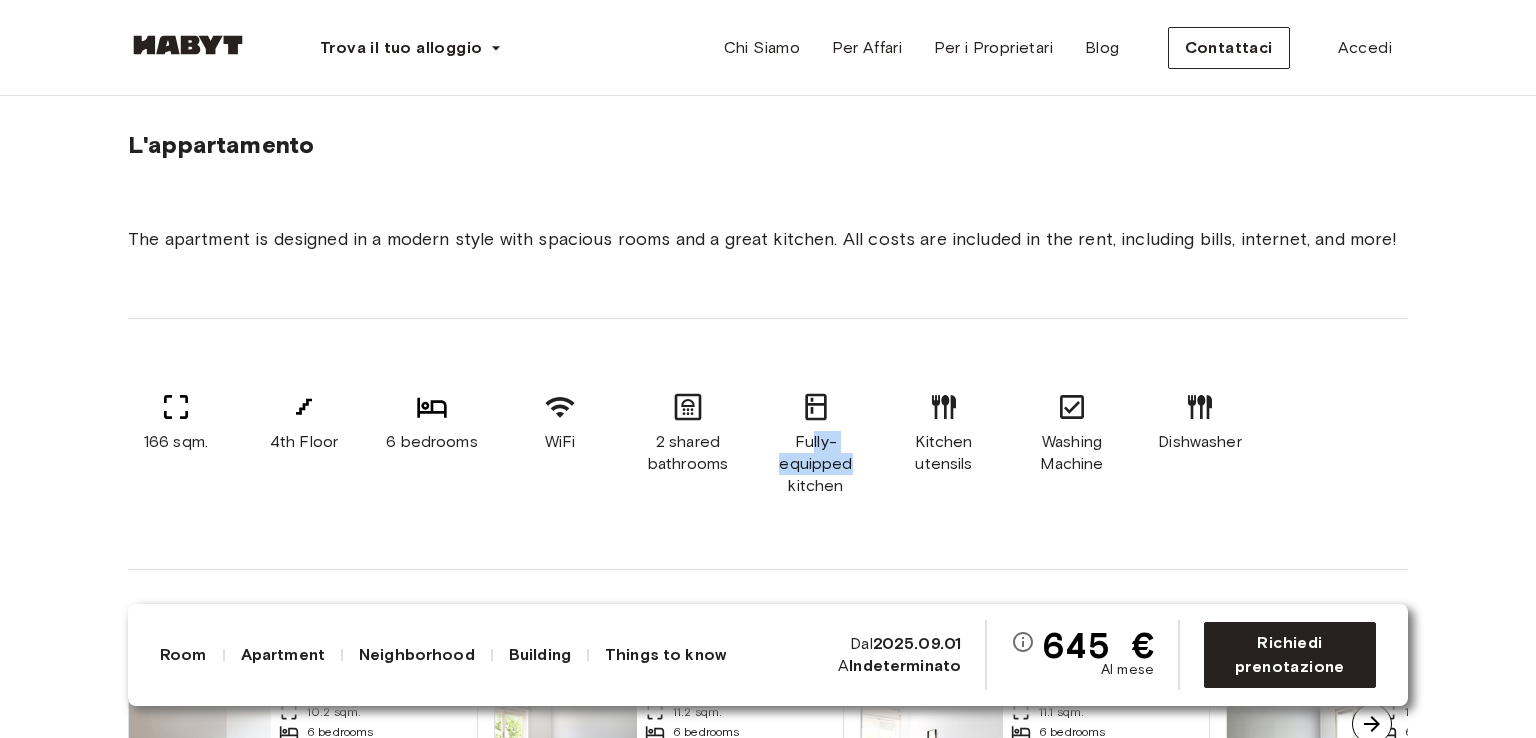 drag, startPoint x: 814, startPoint y: 468, endPoint x: 847, endPoint y: 494, distance: 42.0119 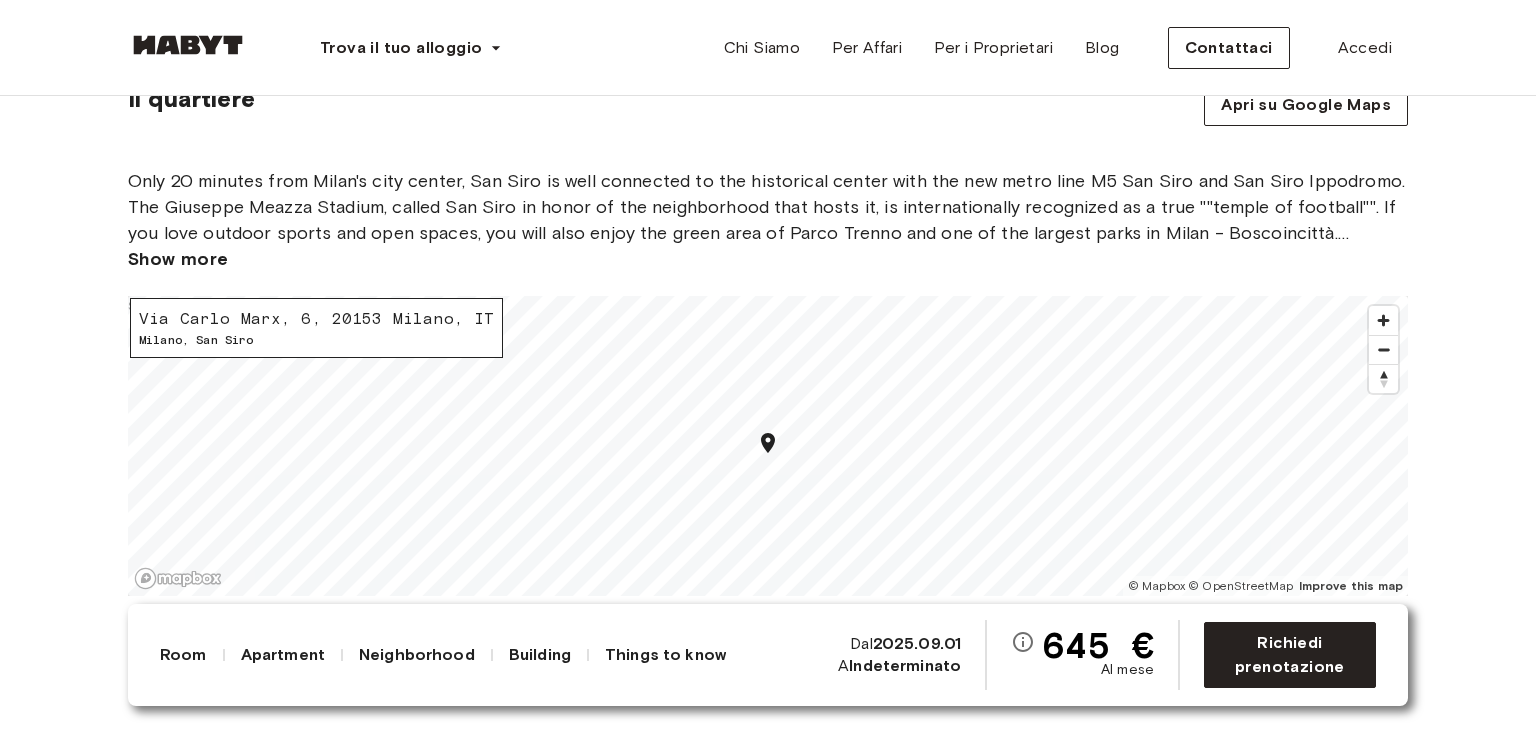 scroll, scrollTop: 2280, scrollLeft: 0, axis: vertical 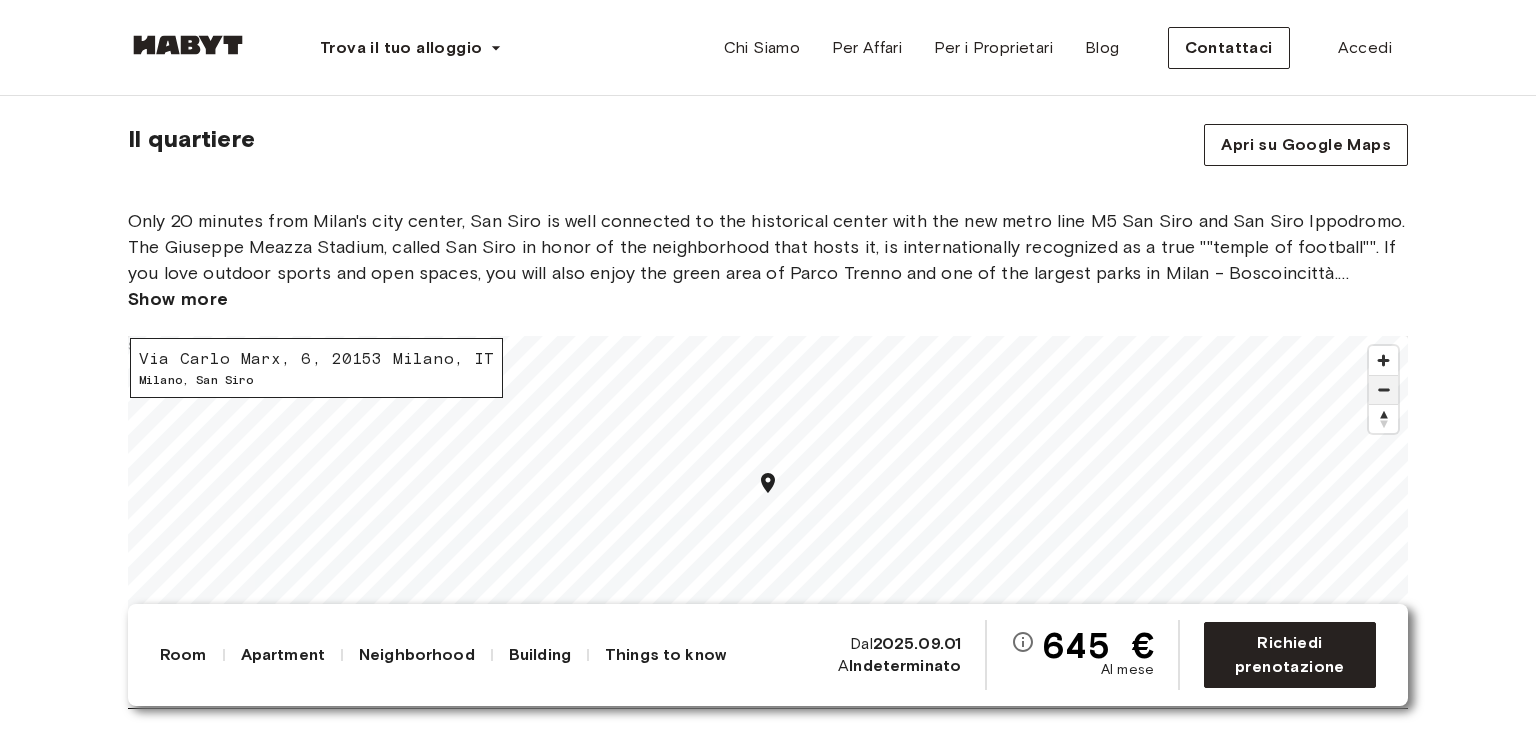 click at bounding box center (1383, 390) 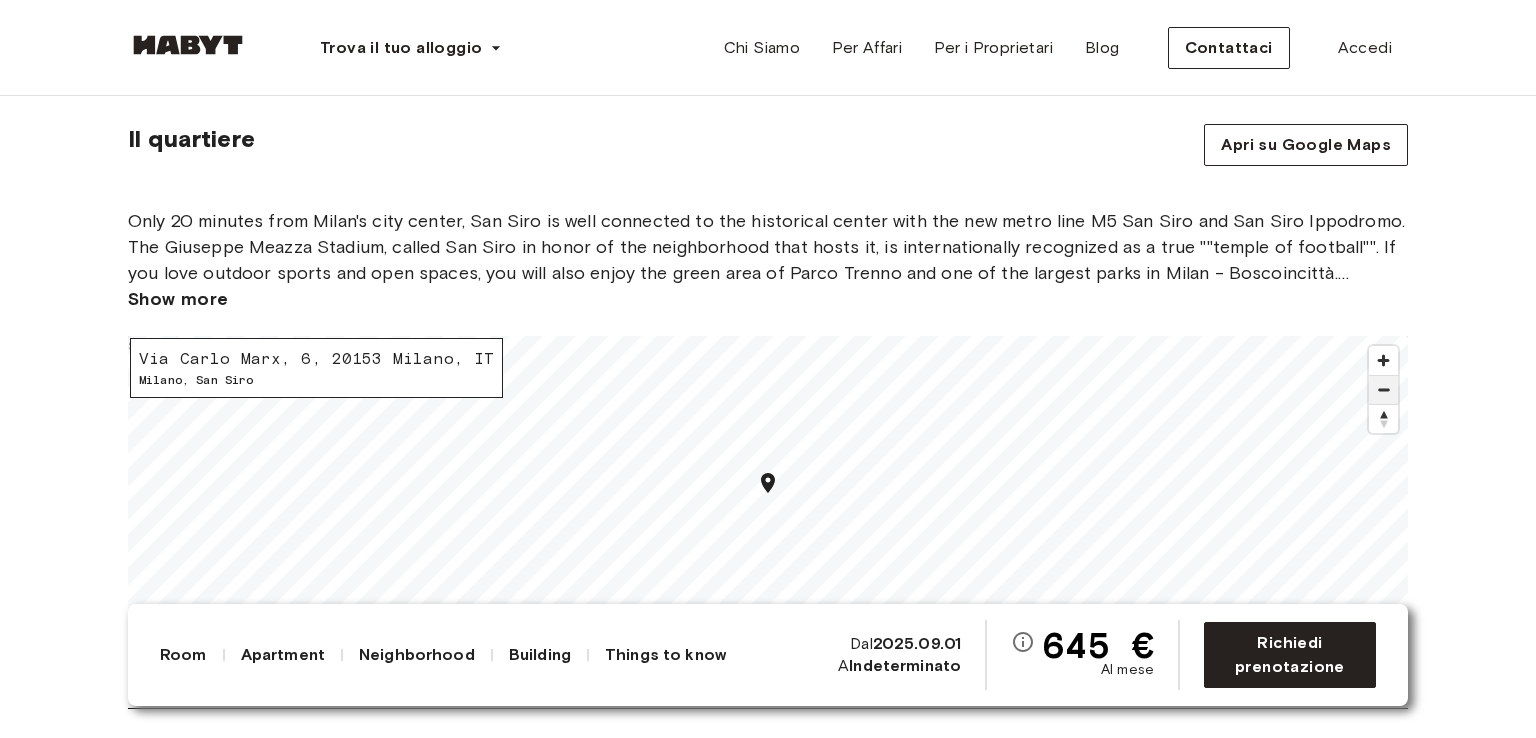 click at bounding box center (1383, 390) 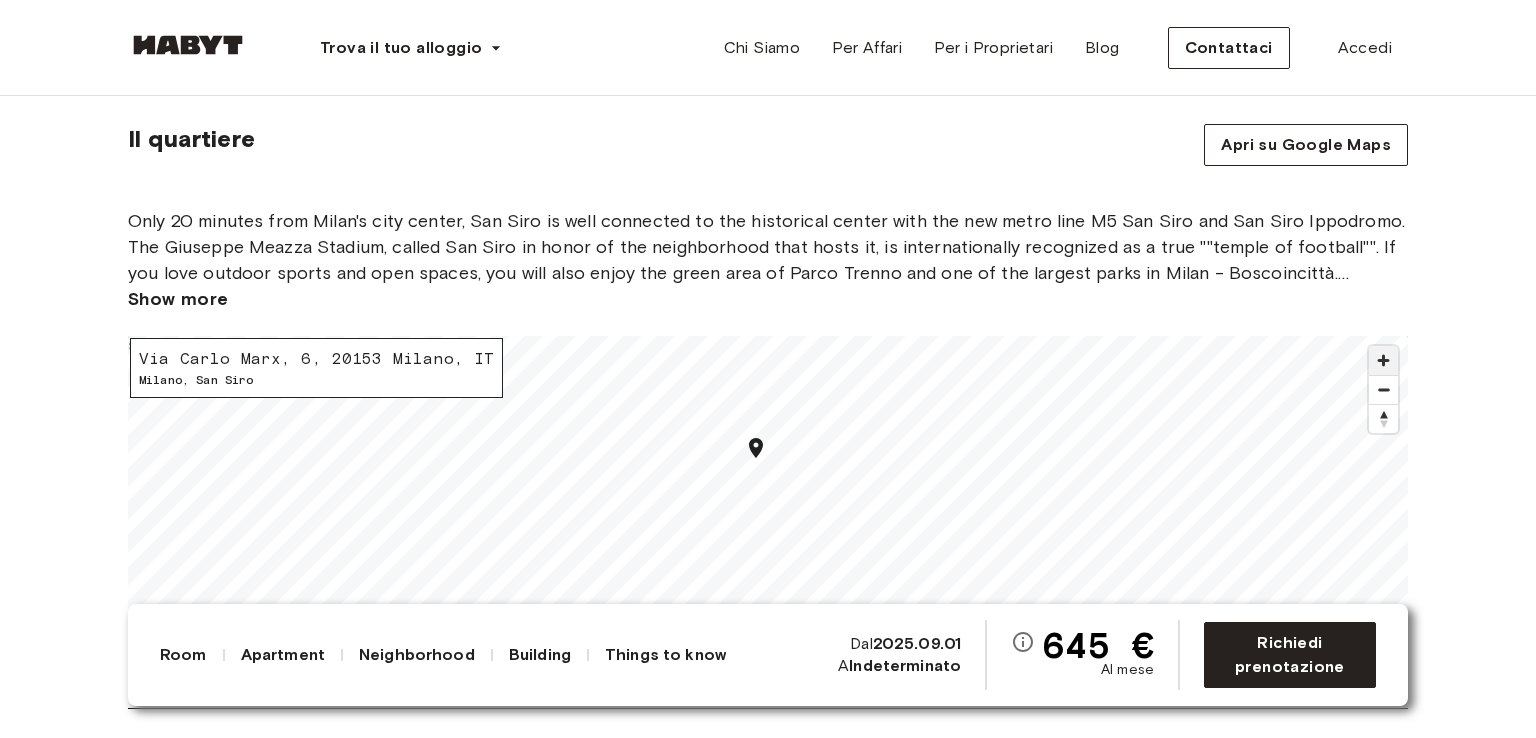 click at bounding box center (1383, 360) 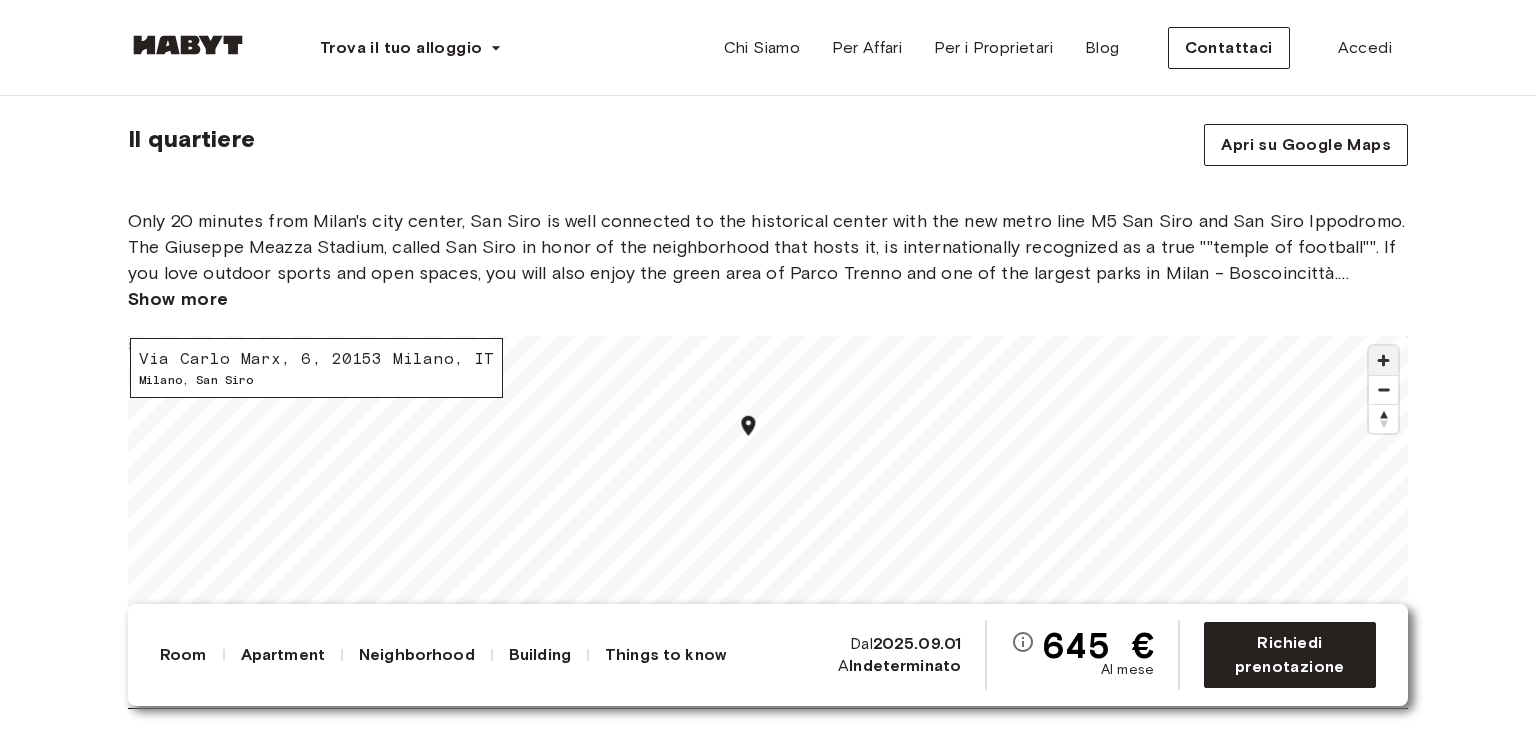 click at bounding box center (1383, 360) 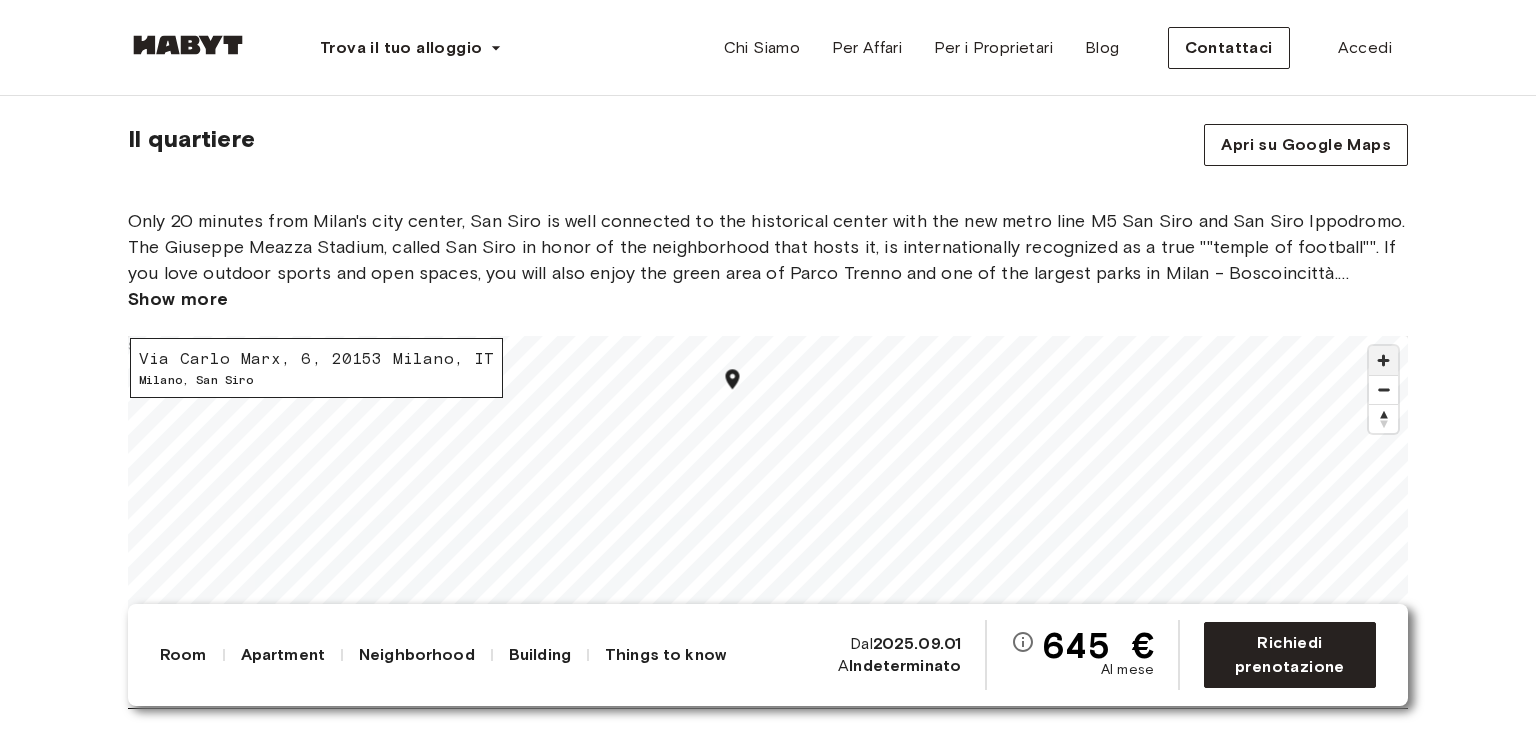 click at bounding box center [1383, 360] 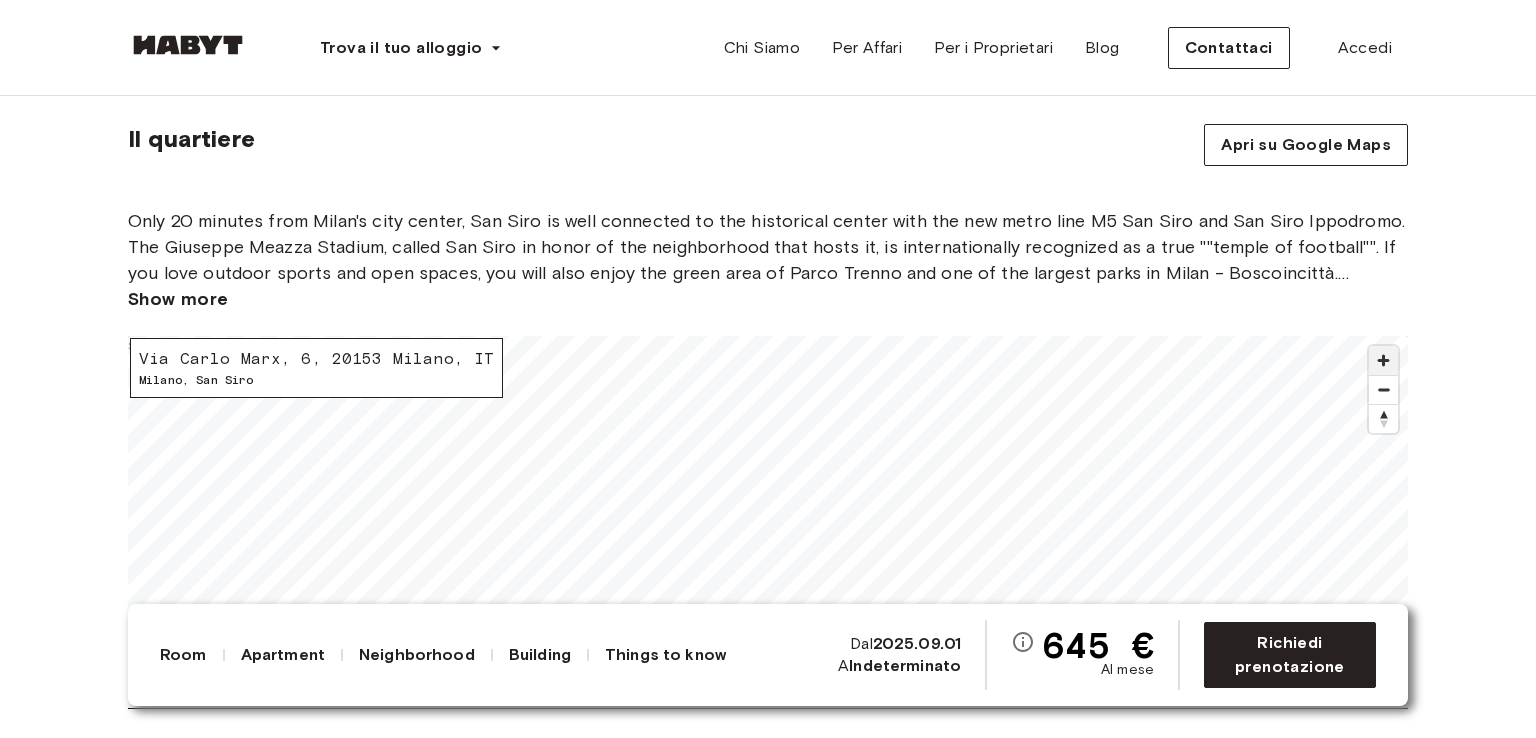 click at bounding box center (1383, 360) 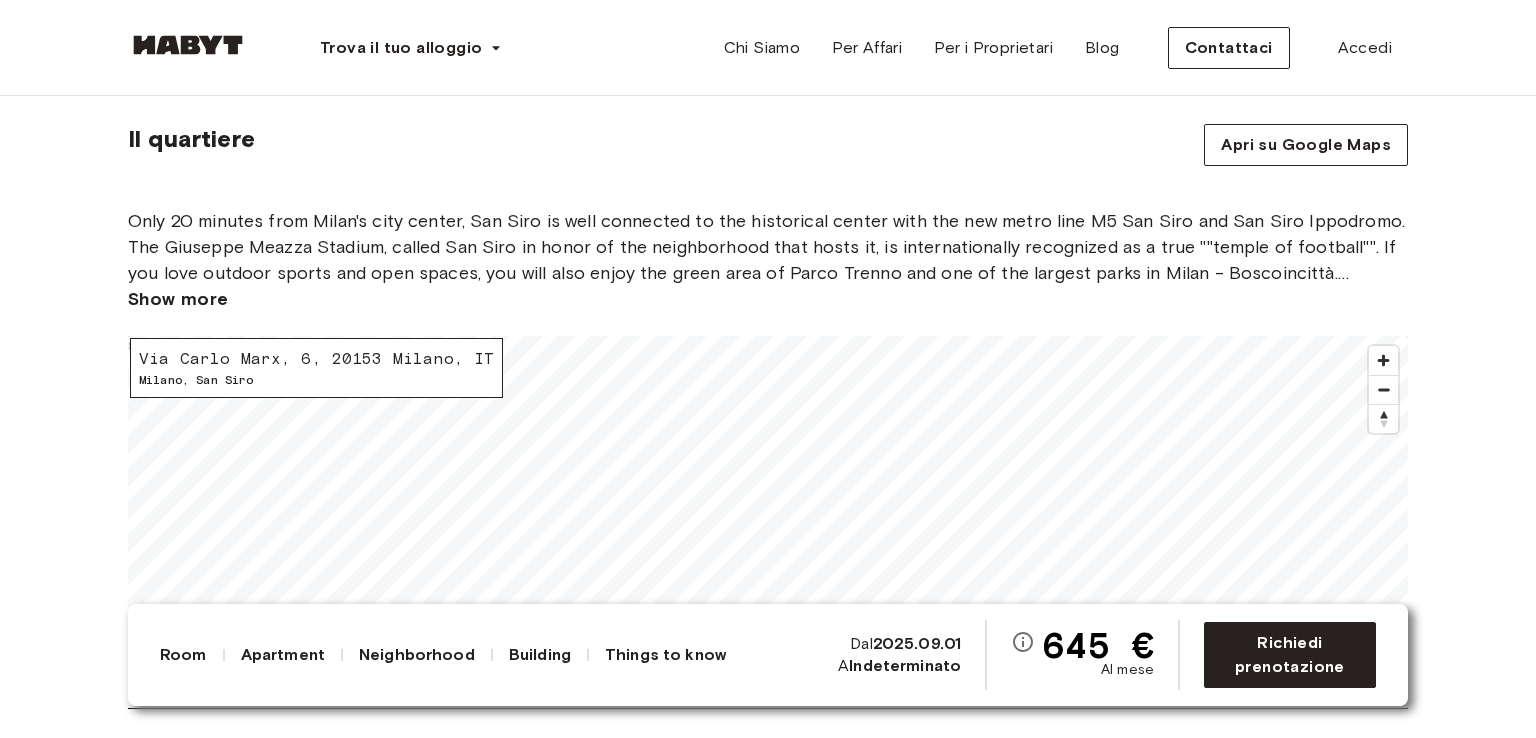 click on "Europe Milano Stanza Privata Stanza Privata Via Carlo Marx, 6, 20153 Milano, IT Disponibile dal  01 set 645 € al mese Richiedi prenotazione Show all photos La stanza Codice di riferimento   IT-14-111-001-004 Cozy room in San Siro in a newly renovated apartment. The room has all that you need to live, work and study here. From appliances to linen and towels, internet and more. 11.2 sqm. Desk and chair Wardrobe 140 x 200cm mattress L'appartamento The apartment is designed in a modern style with spacious rooms and a great kitchen. All costs are included in the rent, including bills, internet, and more! 166 sqm. 4th Floor 6 bedrooms WiFi 2 shared bathrooms Fully-equipped kitchen Kitchen utensils Washing Machine Dishwasher Tutte le stanze in questo appartamento Via Carlo Marx, 6, 20153 Milano, IT 10.2 sqm. 6 bedrooms 4th Floor Dal  16 ago 645 € monthly Via Carlo Marx, 6, 20153 Milano, IT 11.2 sqm. 6 bedrooms 4th Floor Dal  01 set 645 € monthly Via Carlo Marx, 6, 20153 Milano, IT 11.1 sqm. 6 bedrooms Dal" at bounding box center (768, 967) 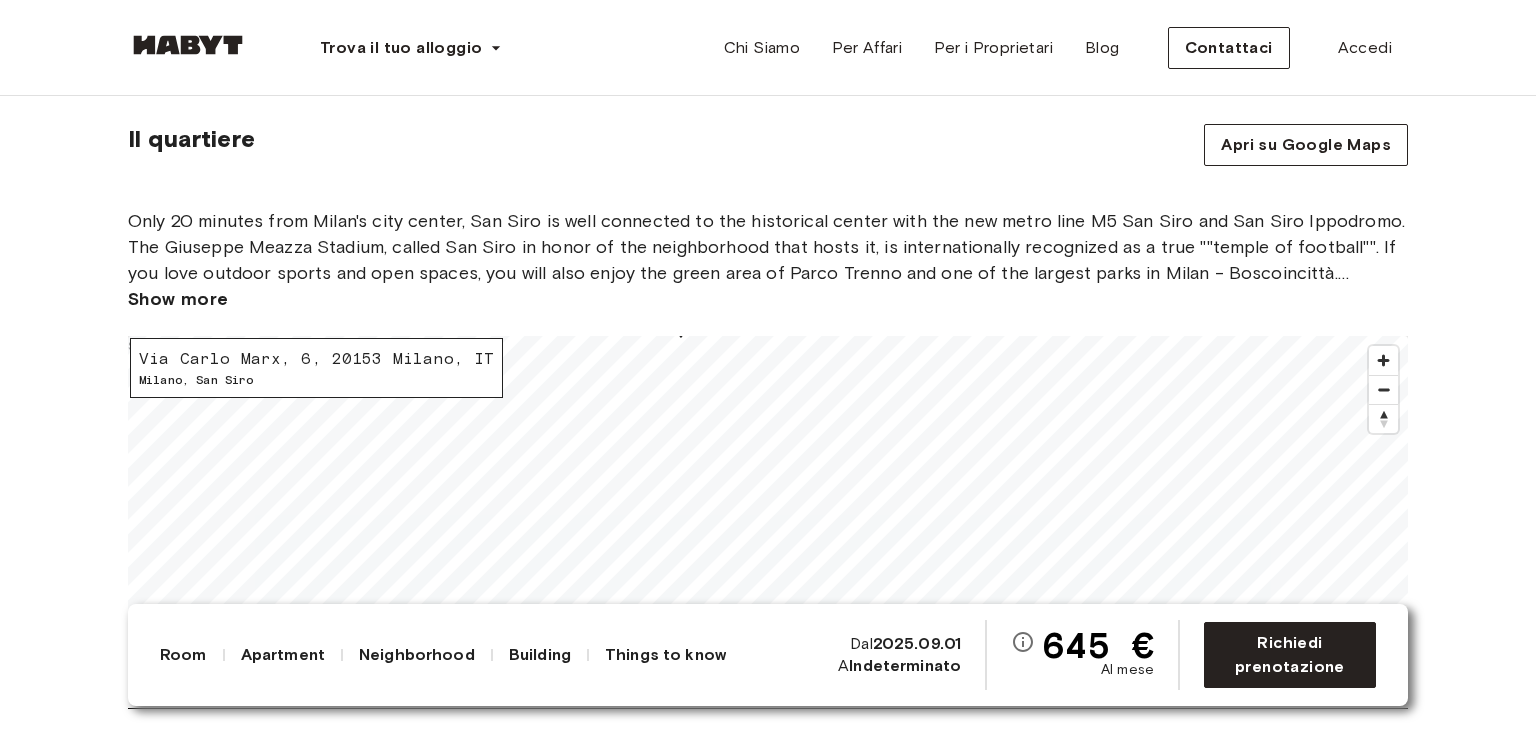 click on "Europe Milano Stanza Privata Stanza Privata Via Carlo Marx, 6, 20153 Milano, IT Disponibile dal  01 set 645 € al mese Richiedi prenotazione Show all photos La stanza Codice di riferimento   IT-14-111-001-004 Cozy room in San Siro in a newly renovated apartment. The room has all that you need to live, work and study here. From appliances to linen and towels, internet and more. 11.2 sqm. Desk and chair Wardrobe 140 x 200cm mattress L'appartamento The apartment is designed in a modern style with spacious rooms and a great kitchen. All costs are included in the rent, including bills, internet, and more! 166 sqm. 4th Floor 6 bedrooms WiFi 2 shared bathrooms Fully-equipped kitchen Kitchen utensils Washing Machine Dishwasher Tutte le stanze in questo appartamento Via Carlo Marx, 6, 20153 Milano, IT 10.2 sqm. 6 bedrooms 4th Floor Dal  16 ago 645 € monthly Via Carlo Marx, 6, 20153 Milano, IT 11.2 sqm. 6 bedrooms 4th Floor Dal  01 set 645 € monthly Via Carlo Marx, 6, 20153 Milano, IT 11.1 sqm. 6 bedrooms Dal" at bounding box center [768, 967] 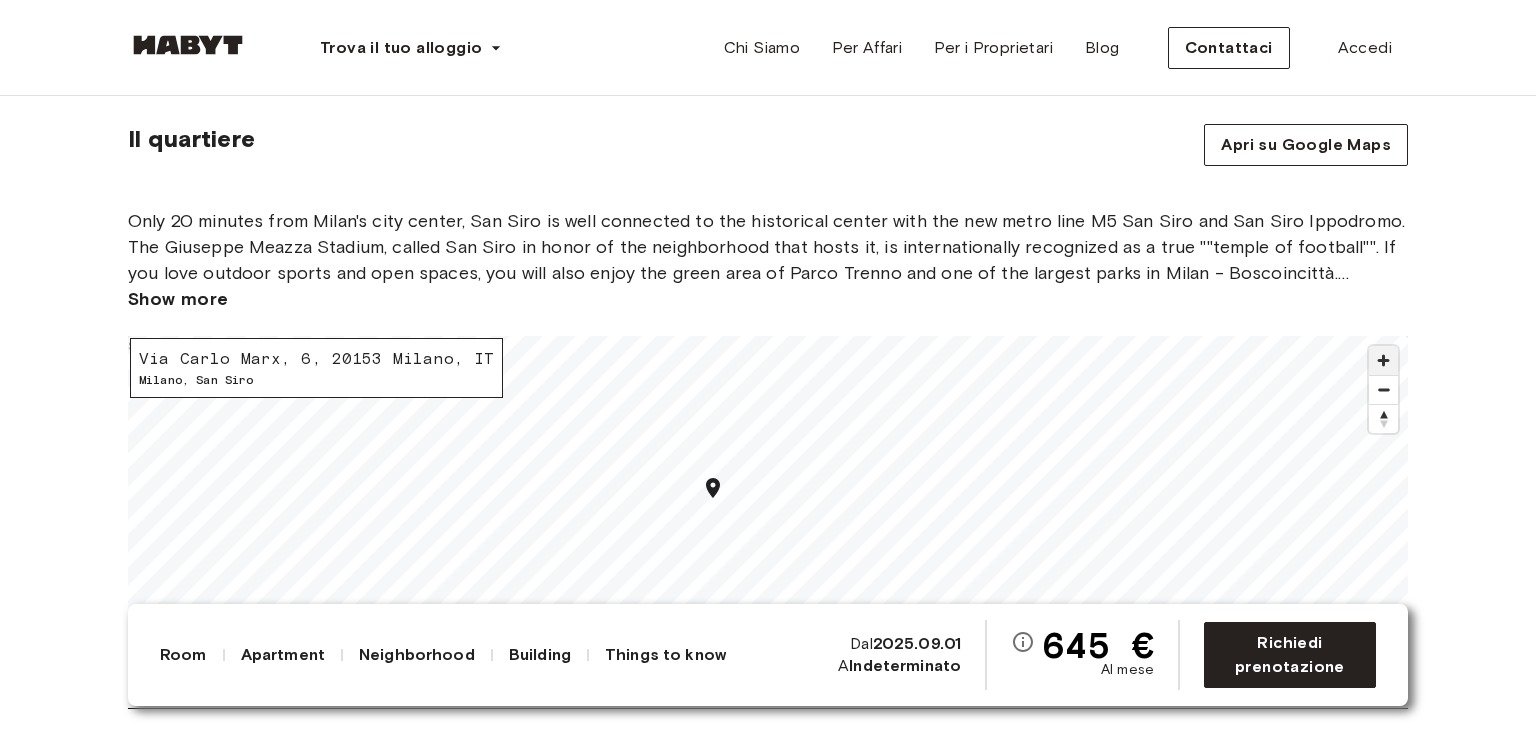 click at bounding box center [1383, 360] 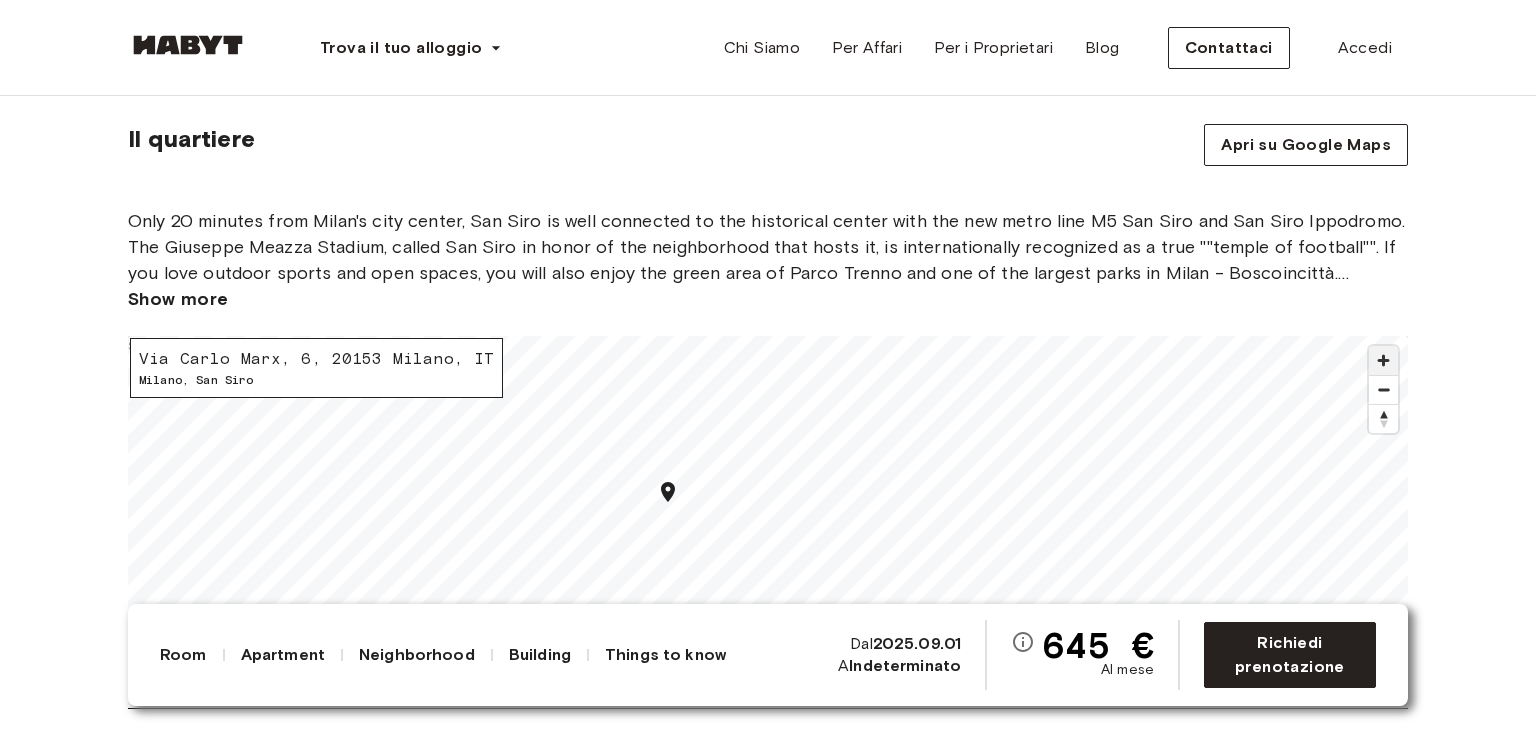 click at bounding box center (1383, 360) 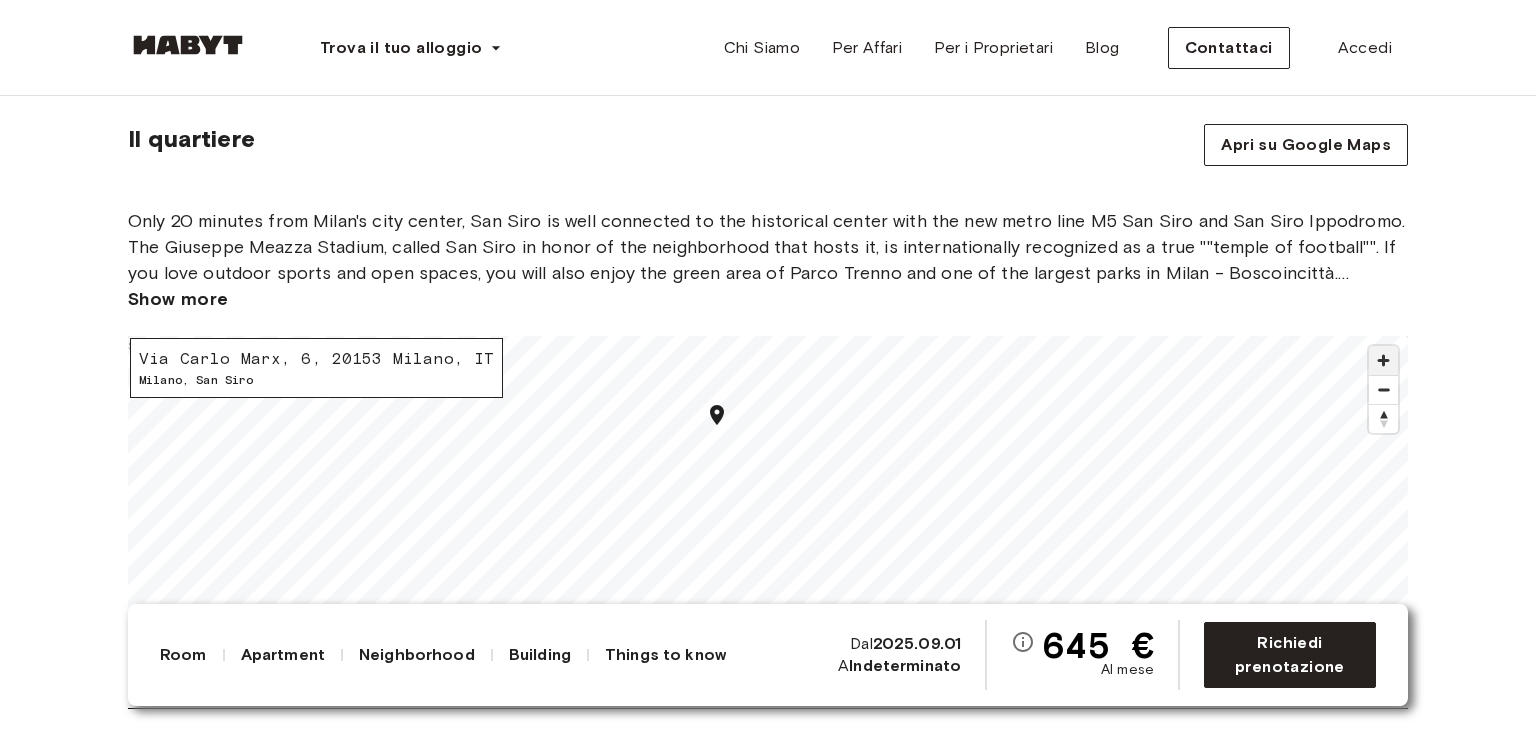 click at bounding box center (1383, 360) 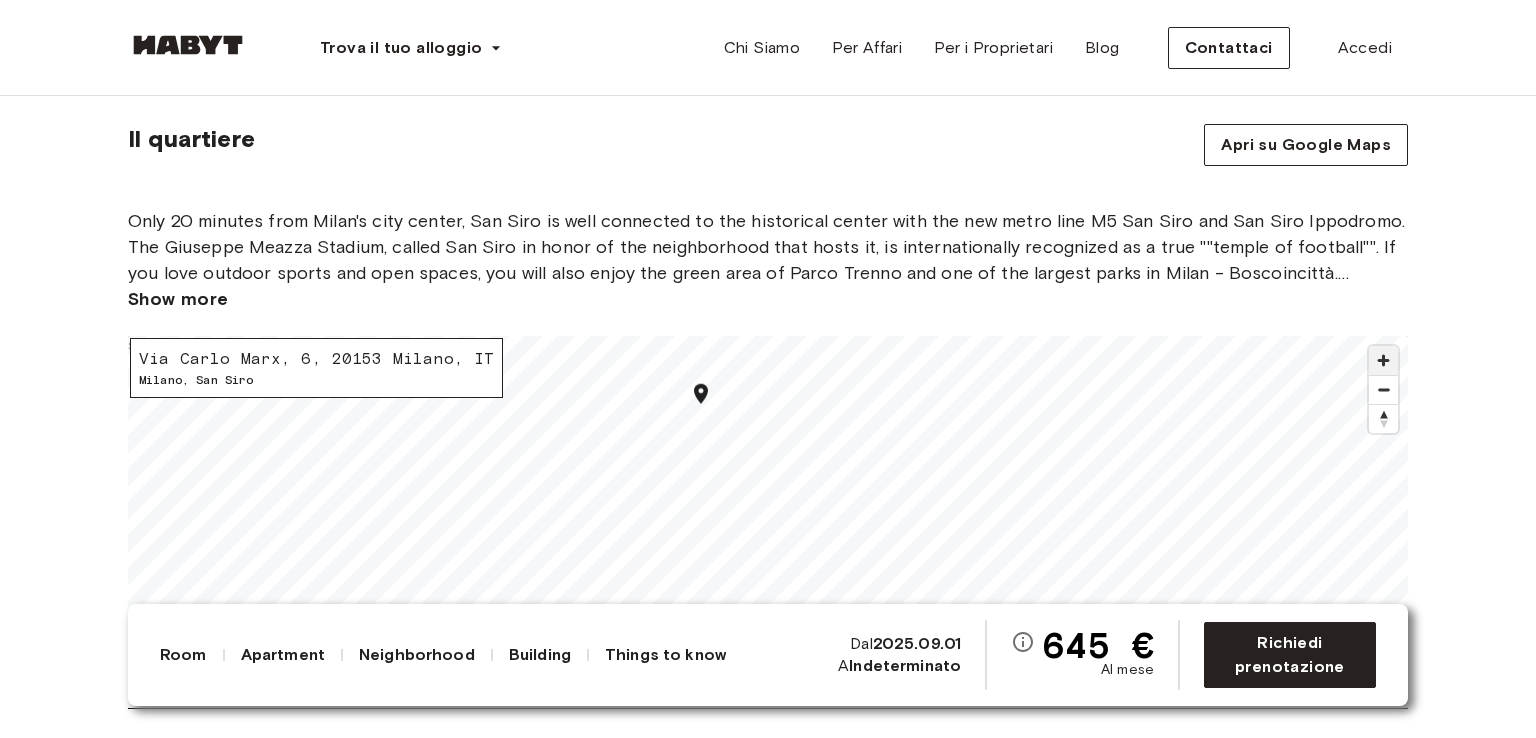 click at bounding box center [1383, 360] 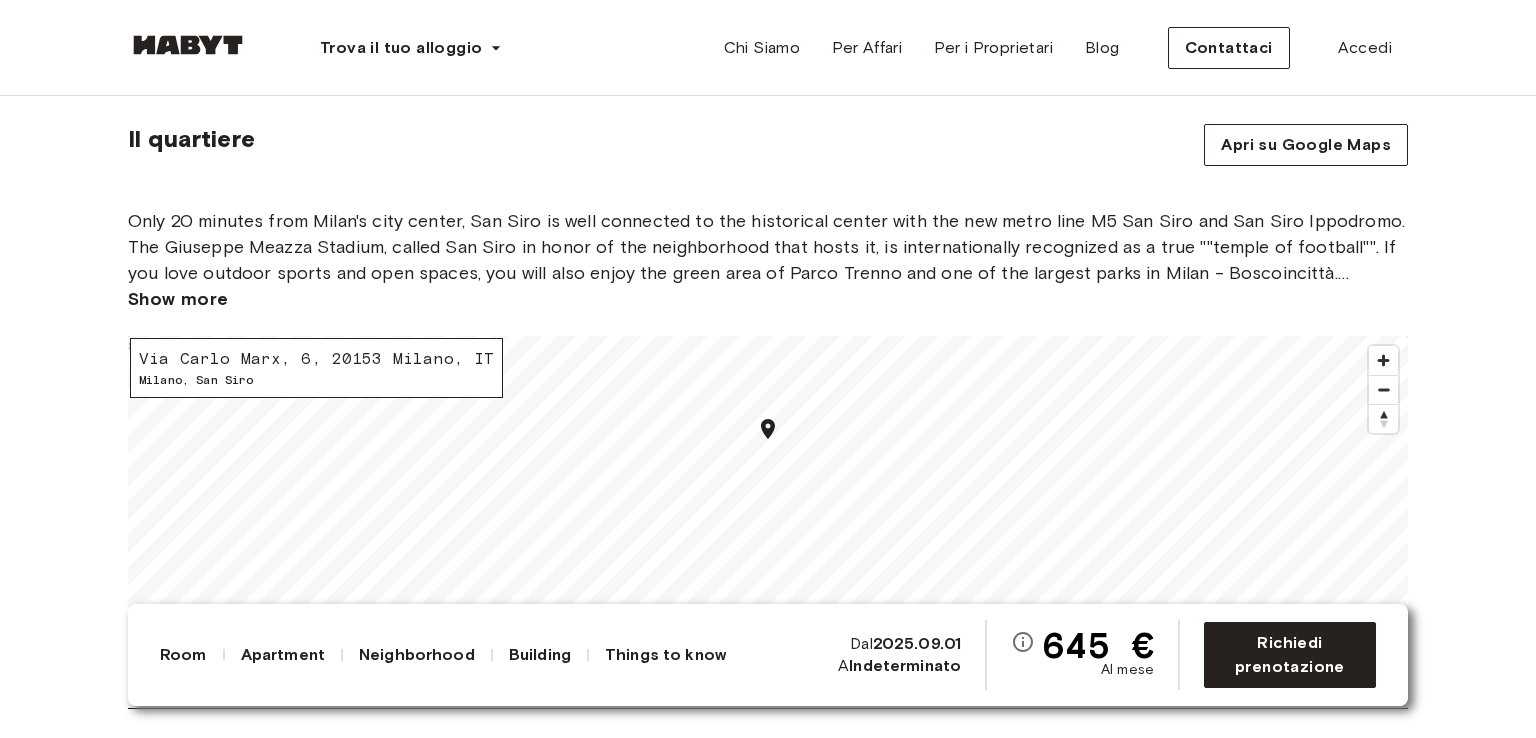 click on "Europe Milano Stanza Privata Stanza Privata Via Carlo Marx, 6, 20153 Milano, IT Disponibile dal  01 set 645 € al mese Richiedi prenotazione Show all photos La stanza Codice di riferimento   IT-14-111-001-004 Cozy room in San Siro in a newly renovated apartment. The room has all that you need to live, work and study here. From appliances to linen and towels, internet and more. 11.2 sqm. Desk and chair Wardrobe 140 x 200cm mattress L'appartamento The apartment is designed in a modern style with spacious rooms and a great kitchen. All costs are included in the rent, including bills, internet, and more! 166 sqm. 4th Floor 6 bedrooms WiFi 2 shared bathrooms Fully-equipped kitchen Kitchen utensils Washing Machine Dishwasher Tutte le stanze in questo appartamento Via Carlo Marx, 6, 20153 Milano, IT 10.2 sqm. 6 bedrooms 4th Floor Dal  16 ago 645 € monthly Via Carlo Marx, 6, 20153 Milano, IT 11.2 sqm. 6 bedrooms 4th Floor Dal  01 set 645 € monthly Via Carlo Marx, 6, 20153 Milano, IT 11.1 sqm. 6 bedrooms Dal" at bounding box center [768, 967] 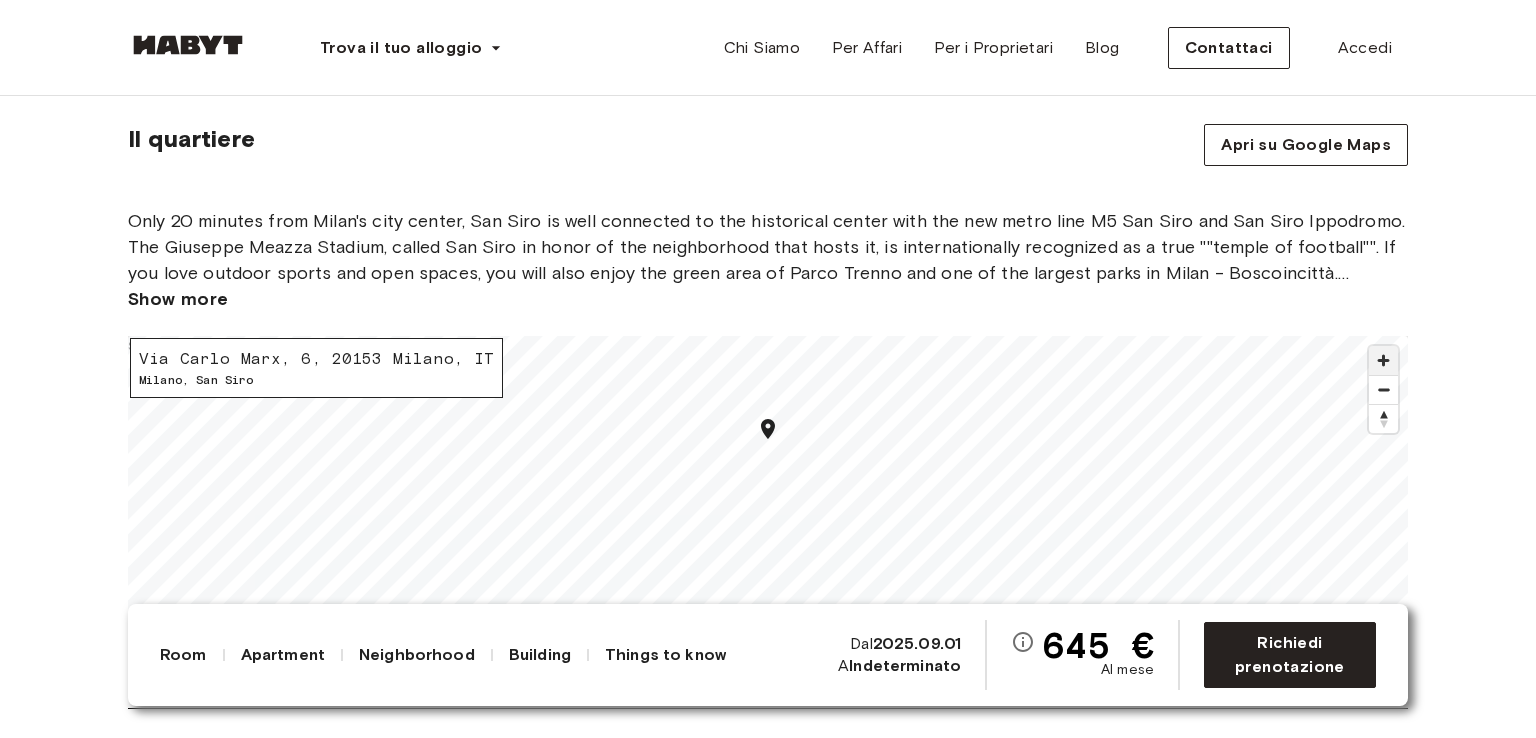 click at bounding box center (1383, 360) 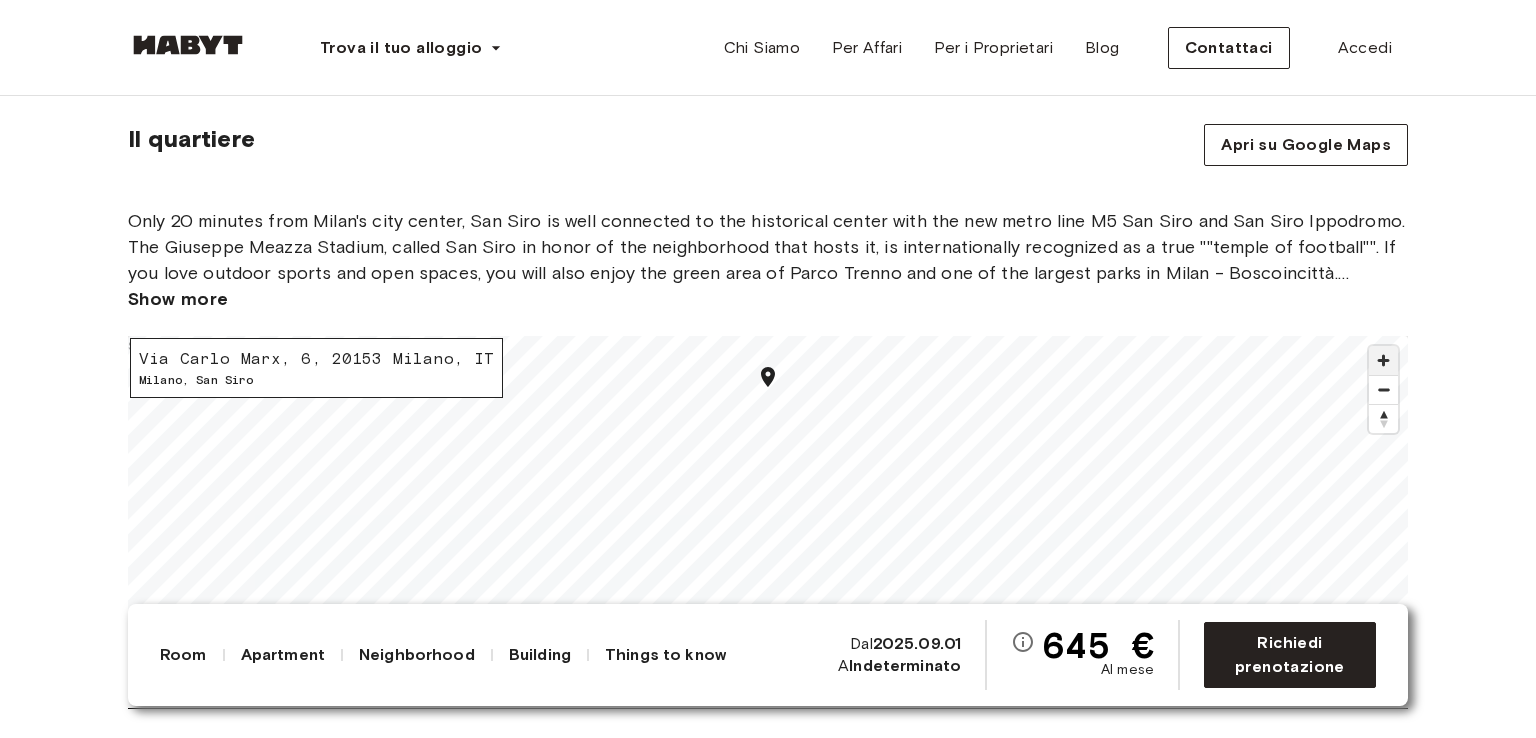 click at bounding box center (1383, 360) 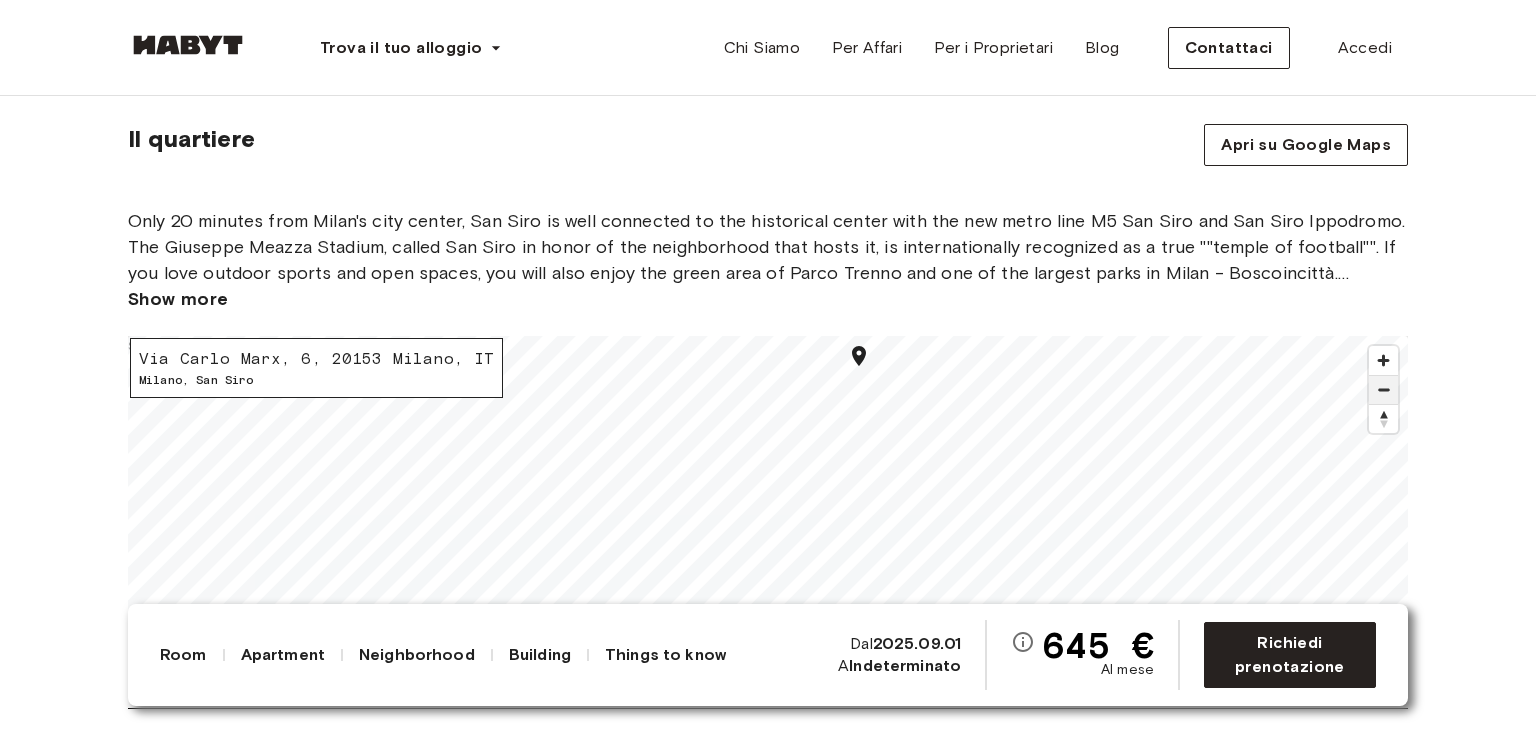 click at bounding box center [1383, 390] 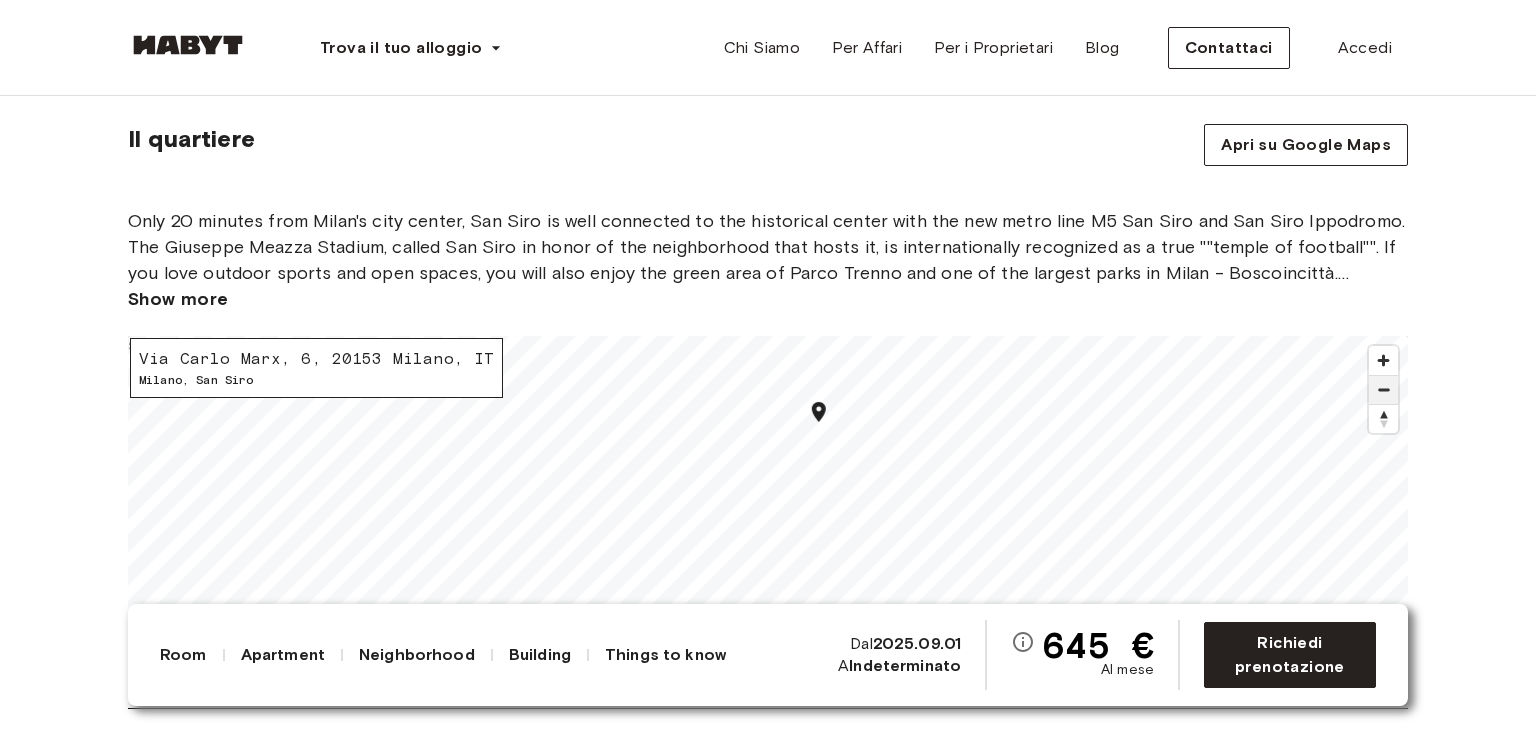 click at bounding box center [1383, 390] 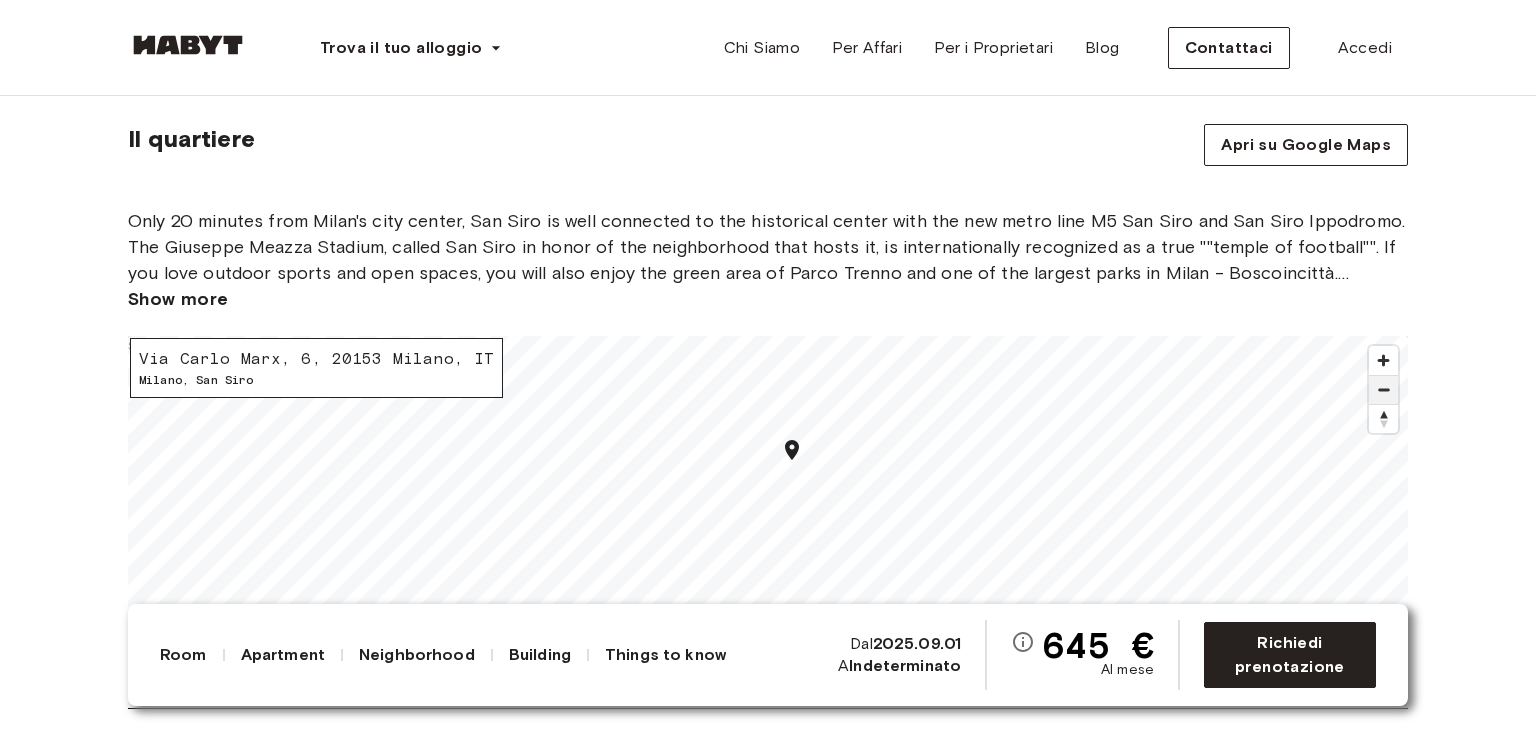 click at bounding box center [1383, 390] 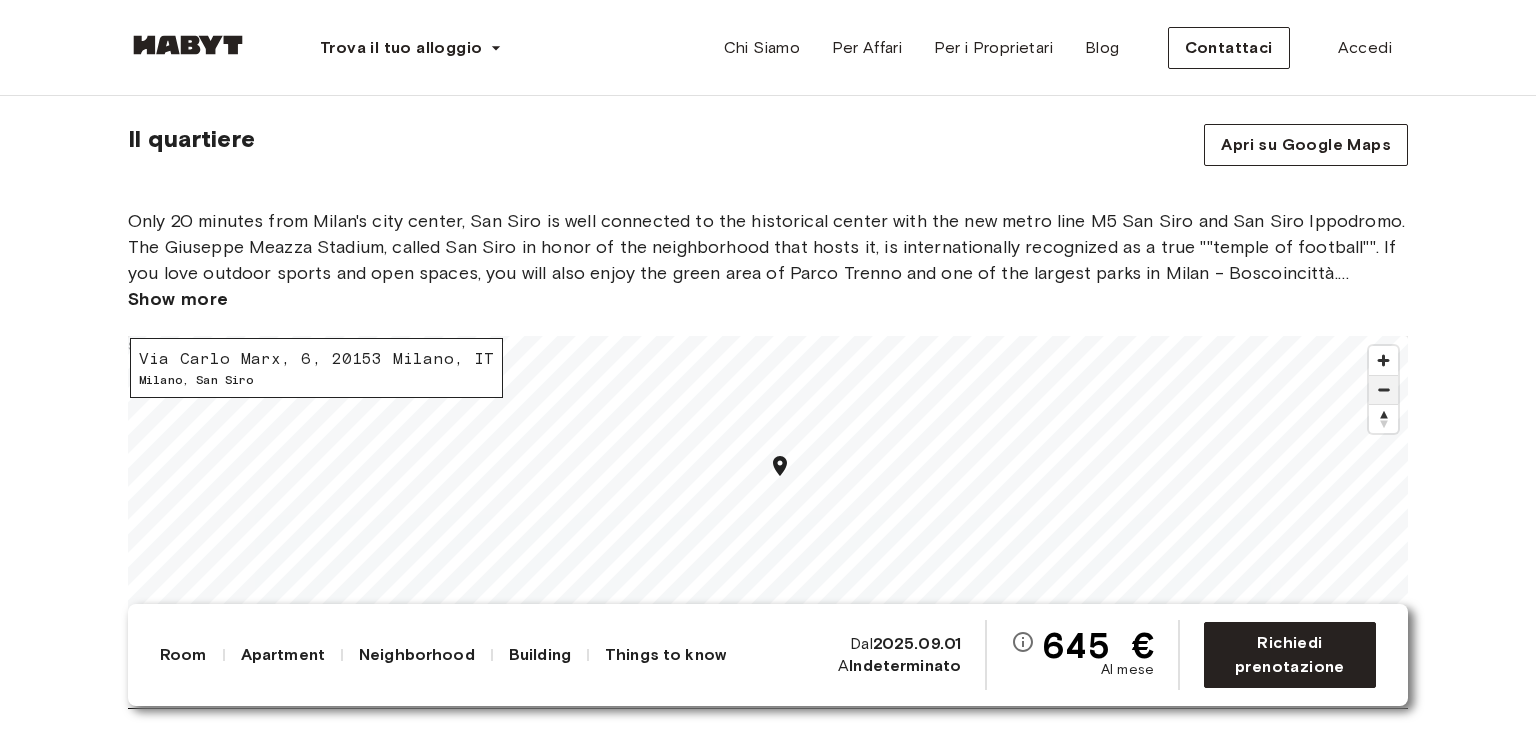 click at bounding box center (1383, 390) 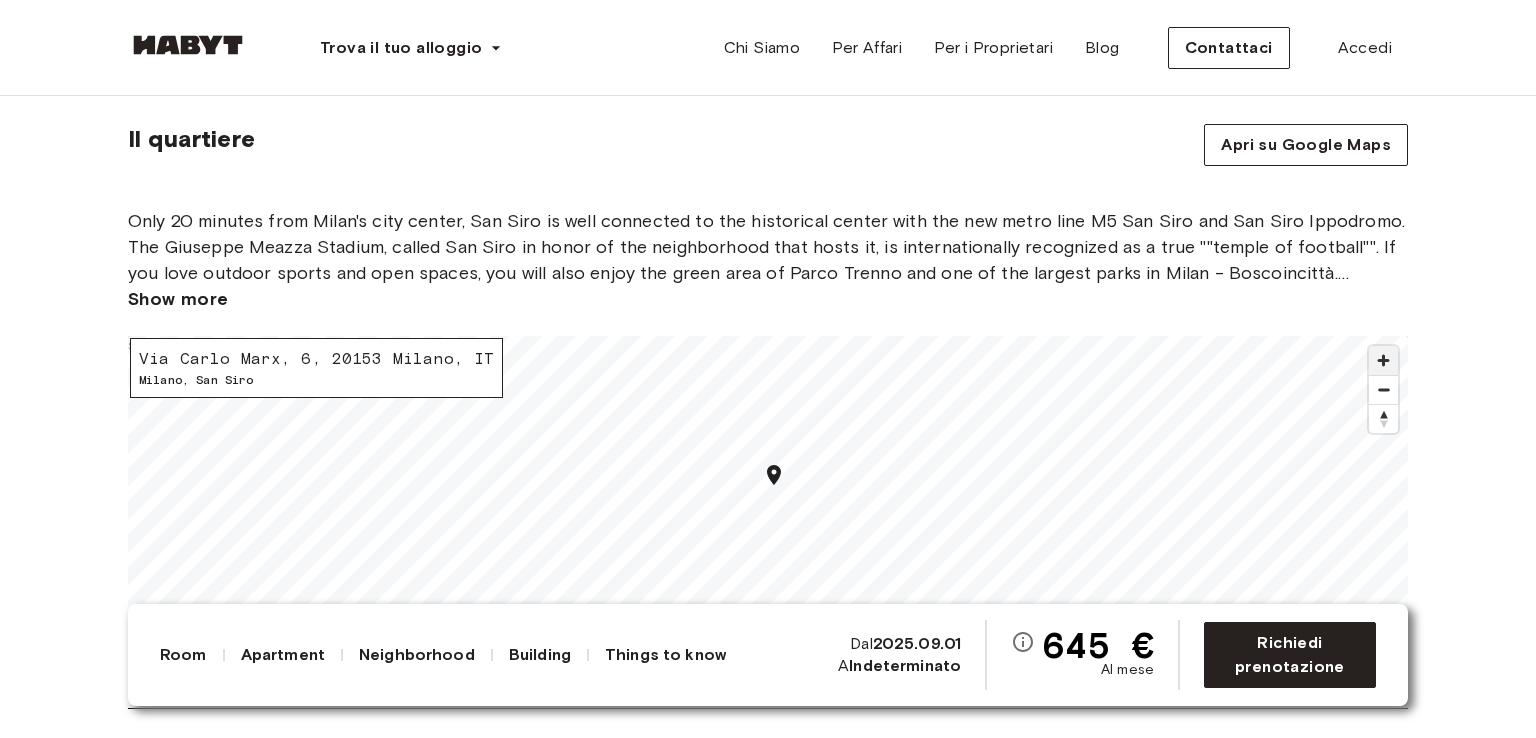 click at bounding box center (1383, 360) 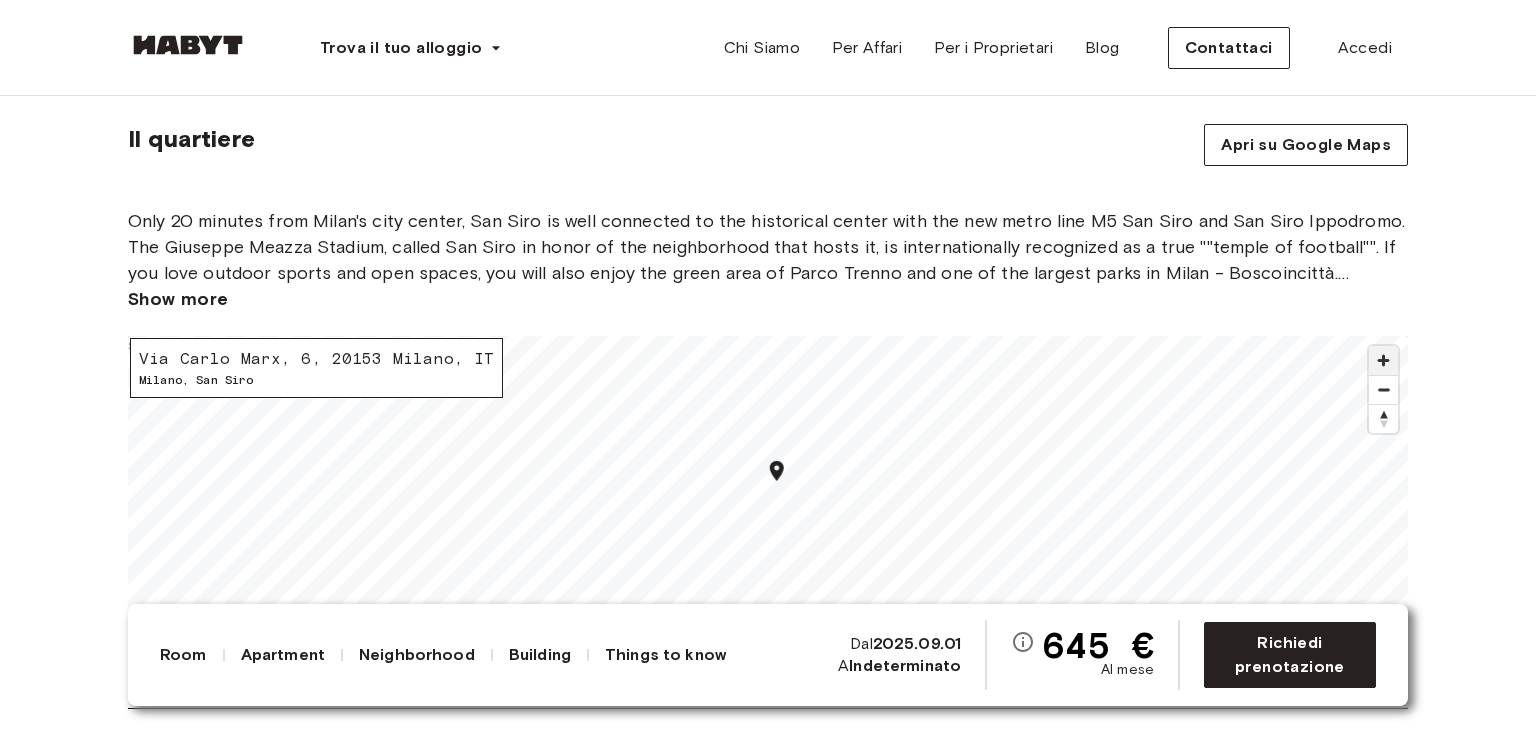 click at bounding box center [1383, 360] 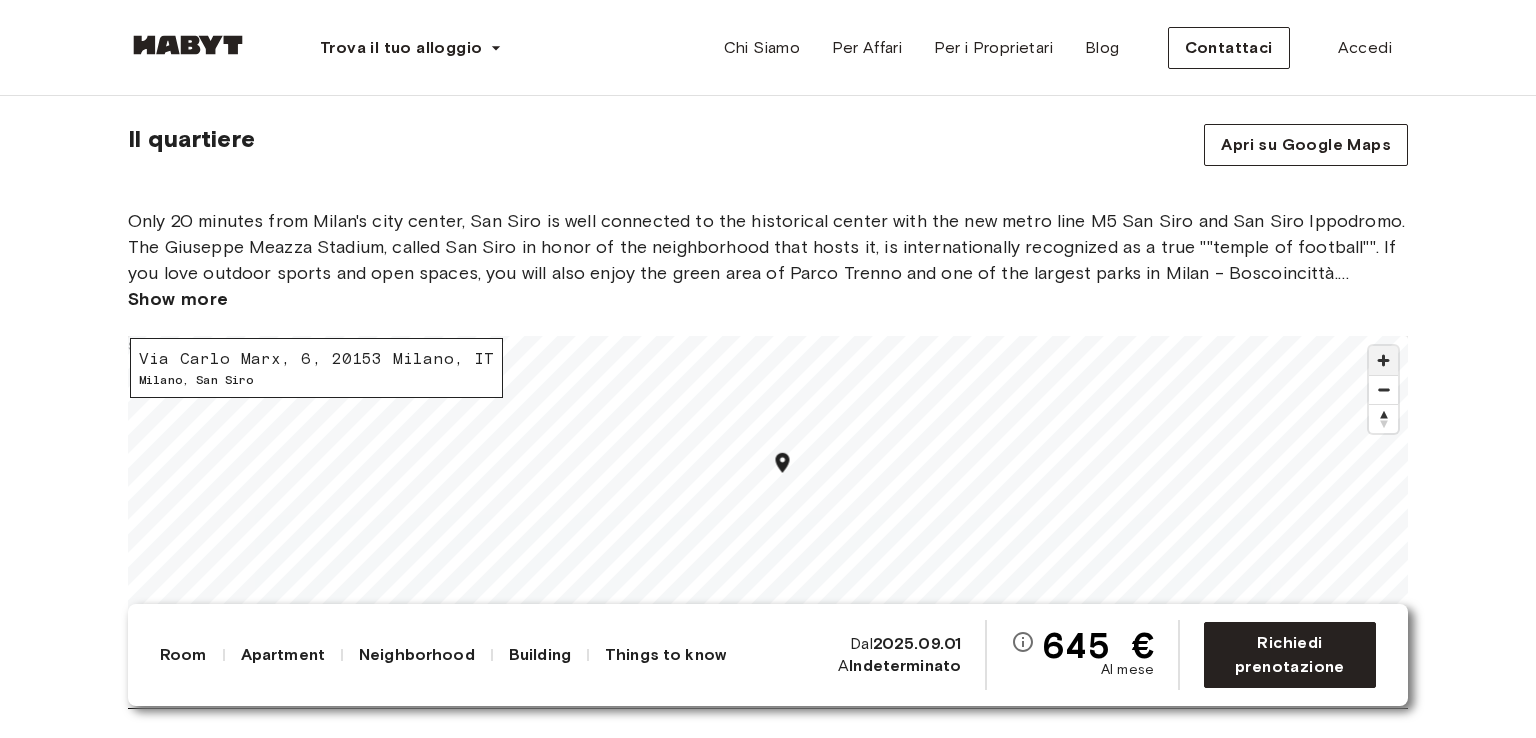 click at bounding box center (1383, 360) 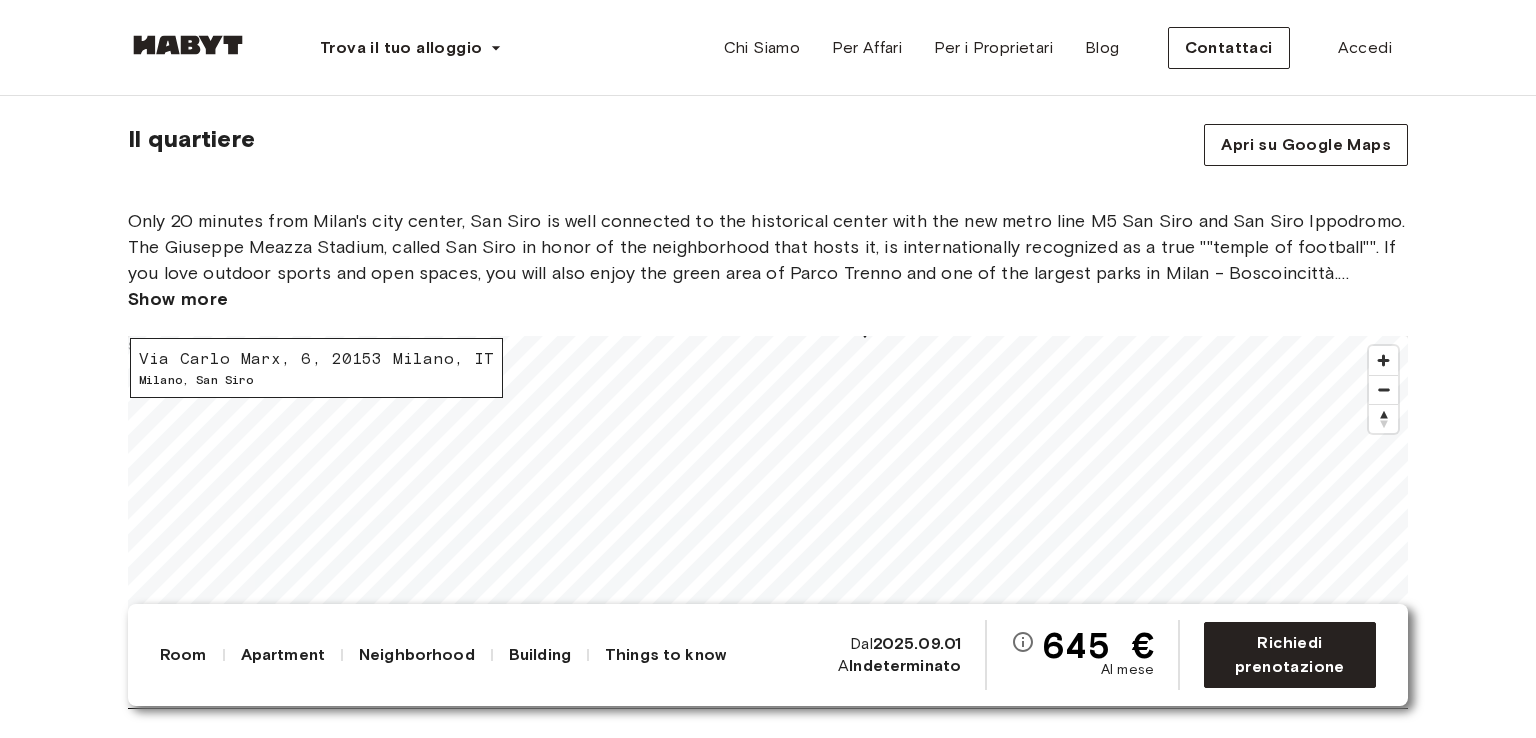 click on "Il quartiere Apri su Google Maps Only 20 minutes from Milan's city center, San Siro is well connected to the historical center with the new metro line M5 San Siro and San Siro Ippodromo. The Giuseppe Meazza Stadium, called San Siro in honor of the neighborhood that hosts it, is internationally recognized as a true ""temple of football"". If you love outdoor sports and open spaces, you will also enjoy the green area of Parco Trenno and one of the largest parks in Milan - Boscoincittà. In this location, you’ll have everything you need, including the ease and convenience of your Habyt home! Please note that additional charges apply: -Duty stamp: €32 (one-time charge) -Tax obligations: 1% of your annual rent -Closing contract costs: €67 (one-time charge at the end of the contract) Show more Via Carlo Marx, 6, 20153 Milano, IT Milano ,   San Siro © Mapbox   © OpenStreetMap   Improve this map $" at bounding box center (768, 416) 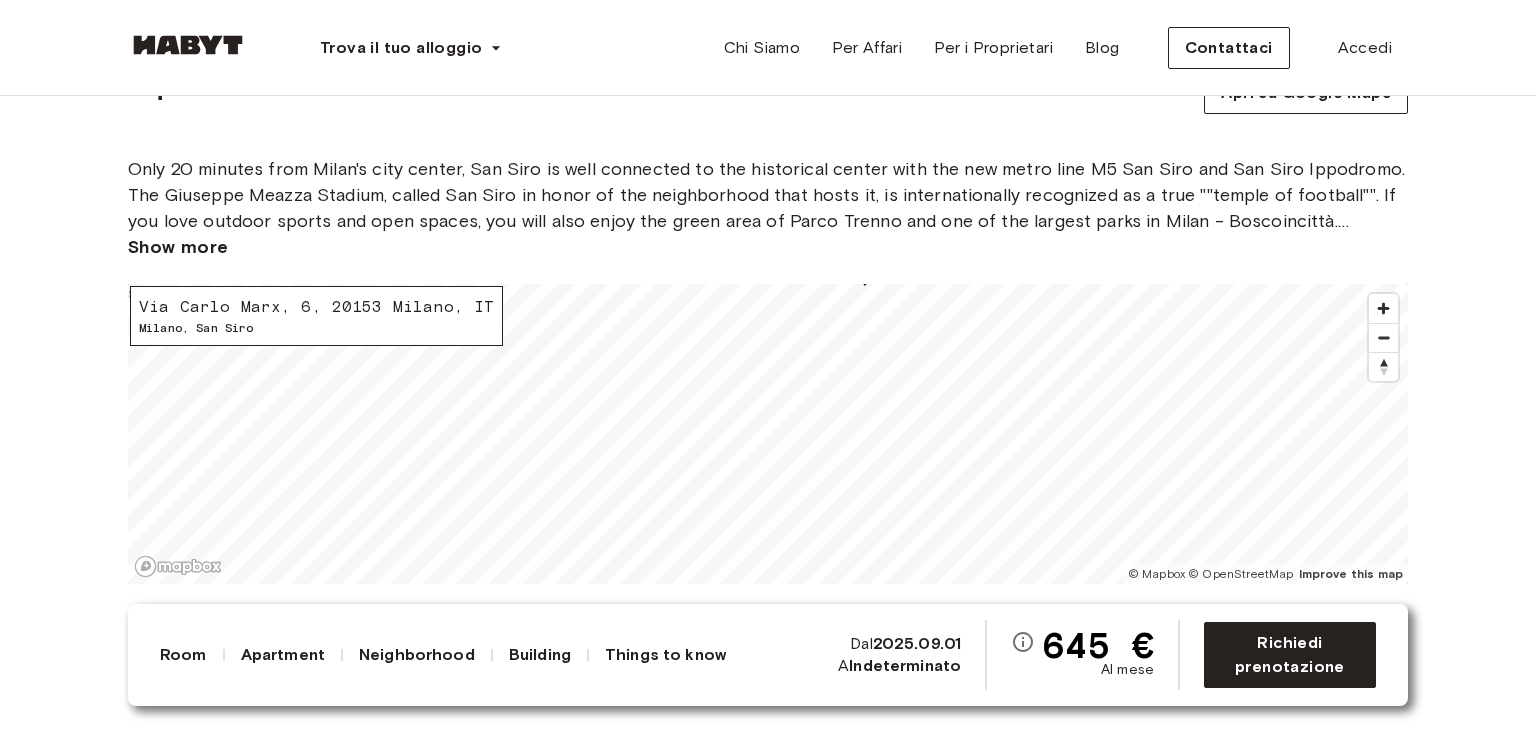 scroll, scrollTop: 2320, scrollLeft: 0, axis: vertical 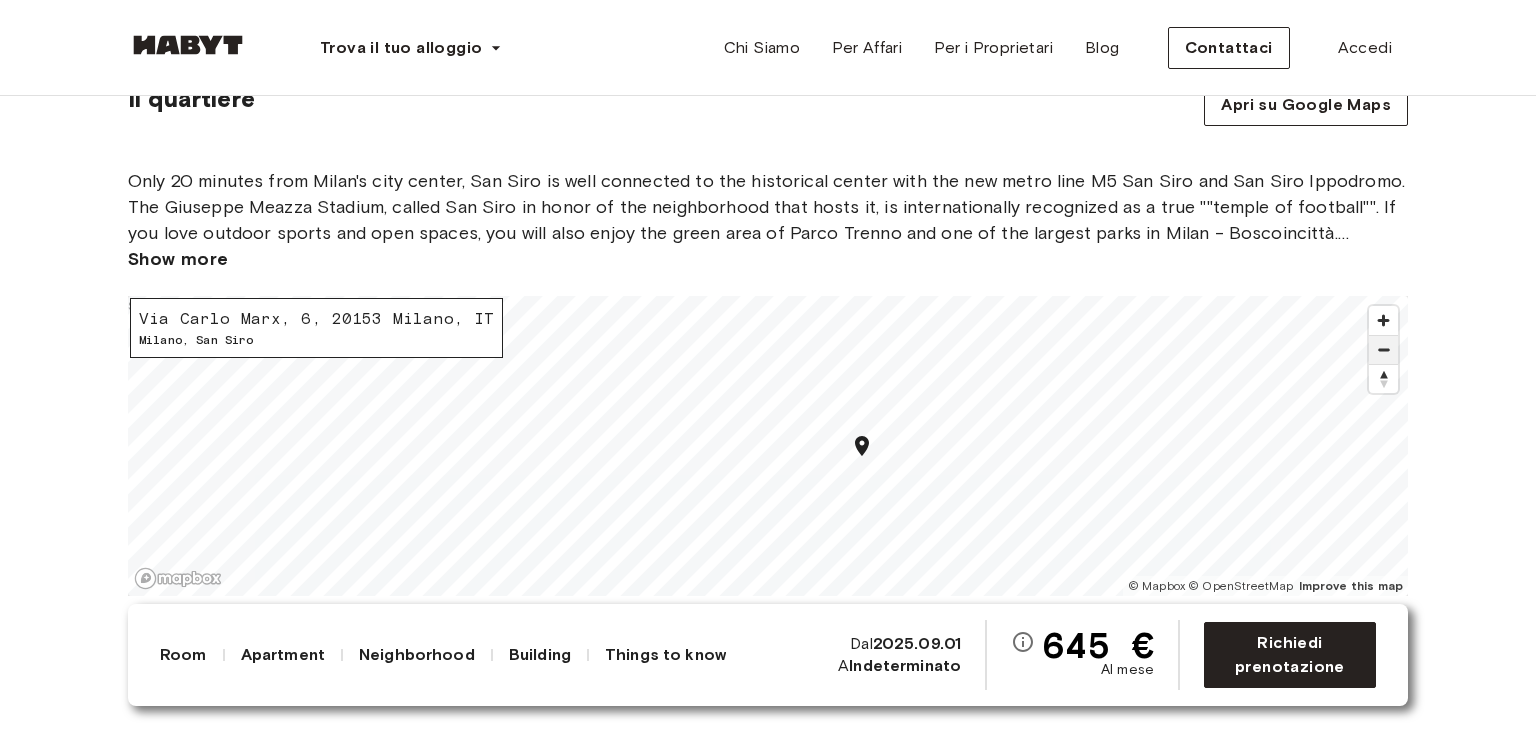 click at bounding box center (1383, 350) 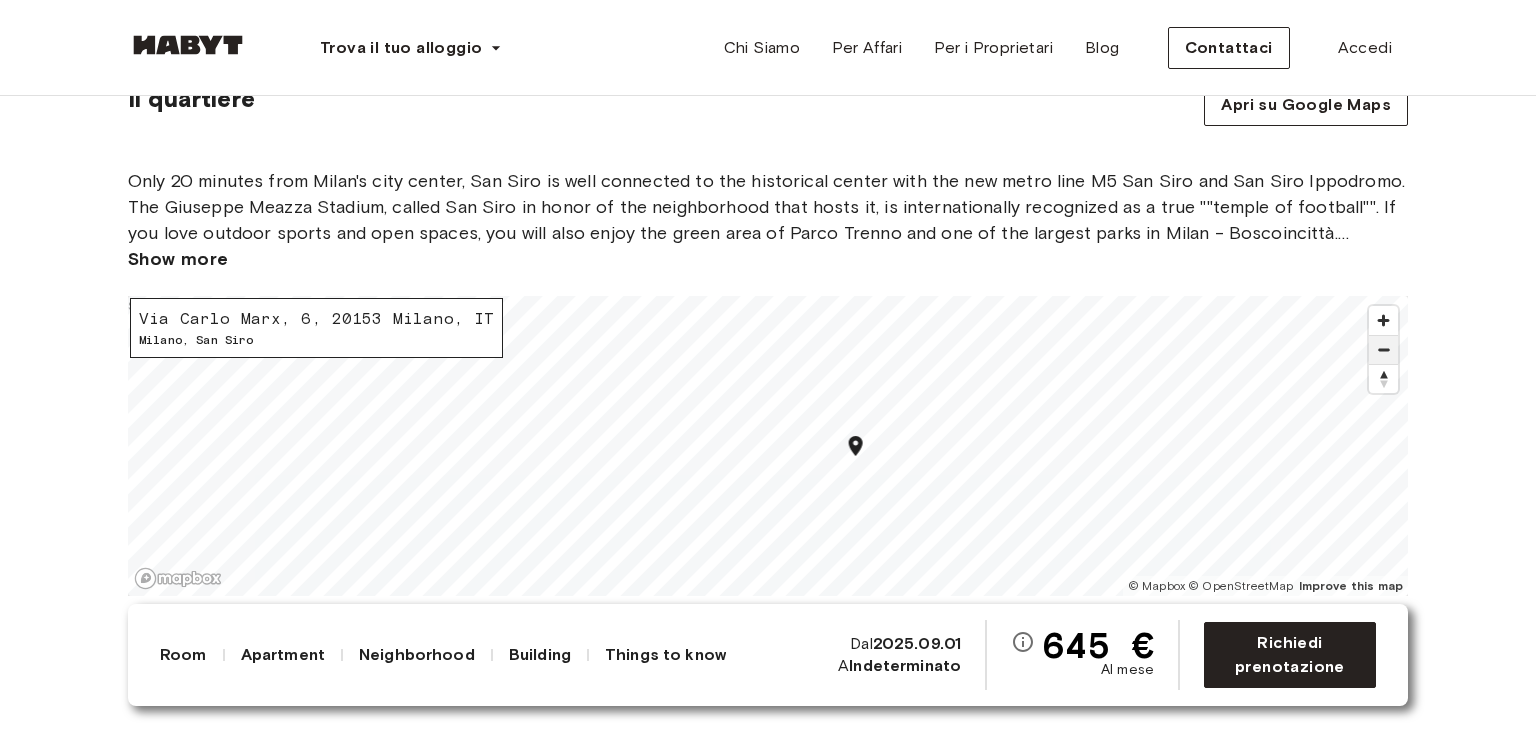 click at bounding box center [1383, 350] 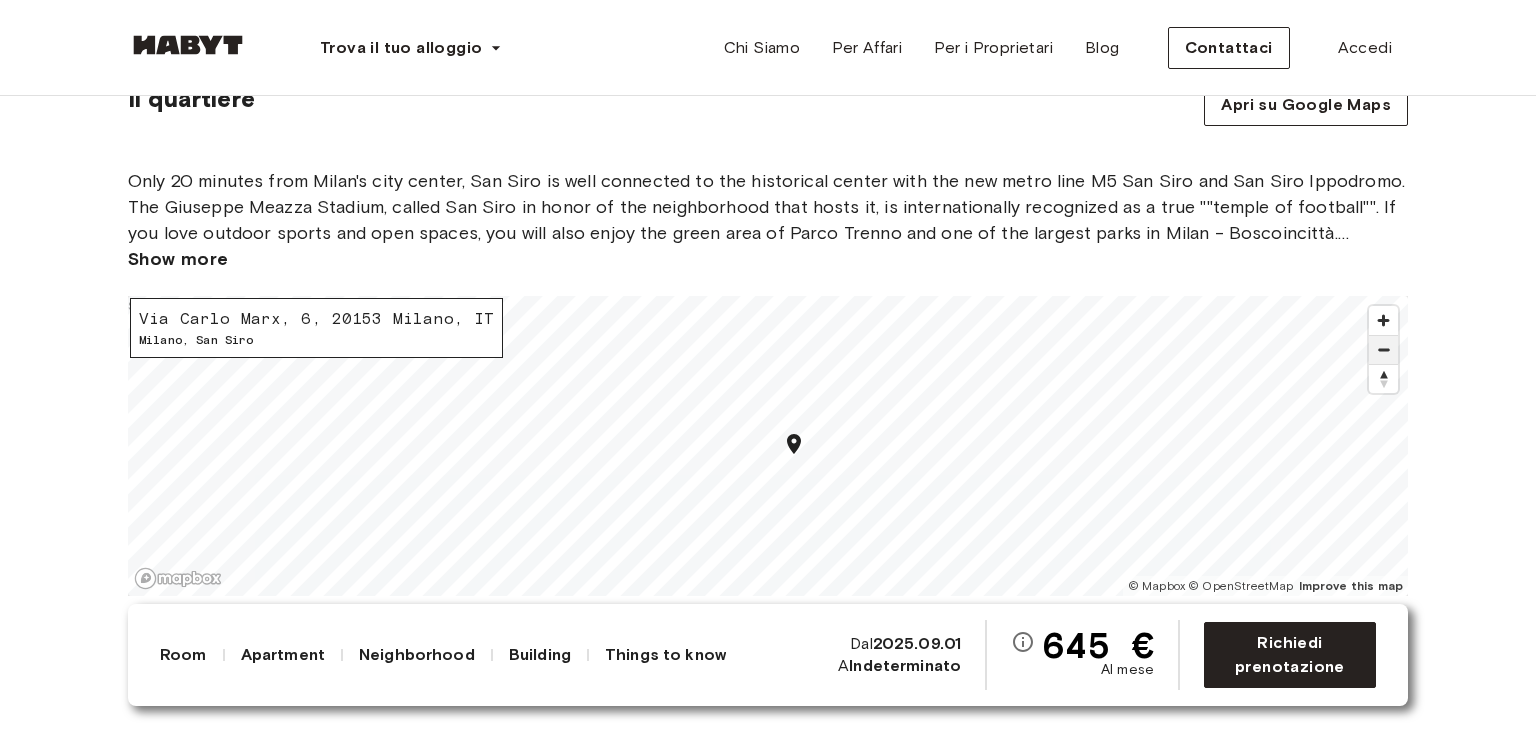 click at bounding box center [1383, 350] 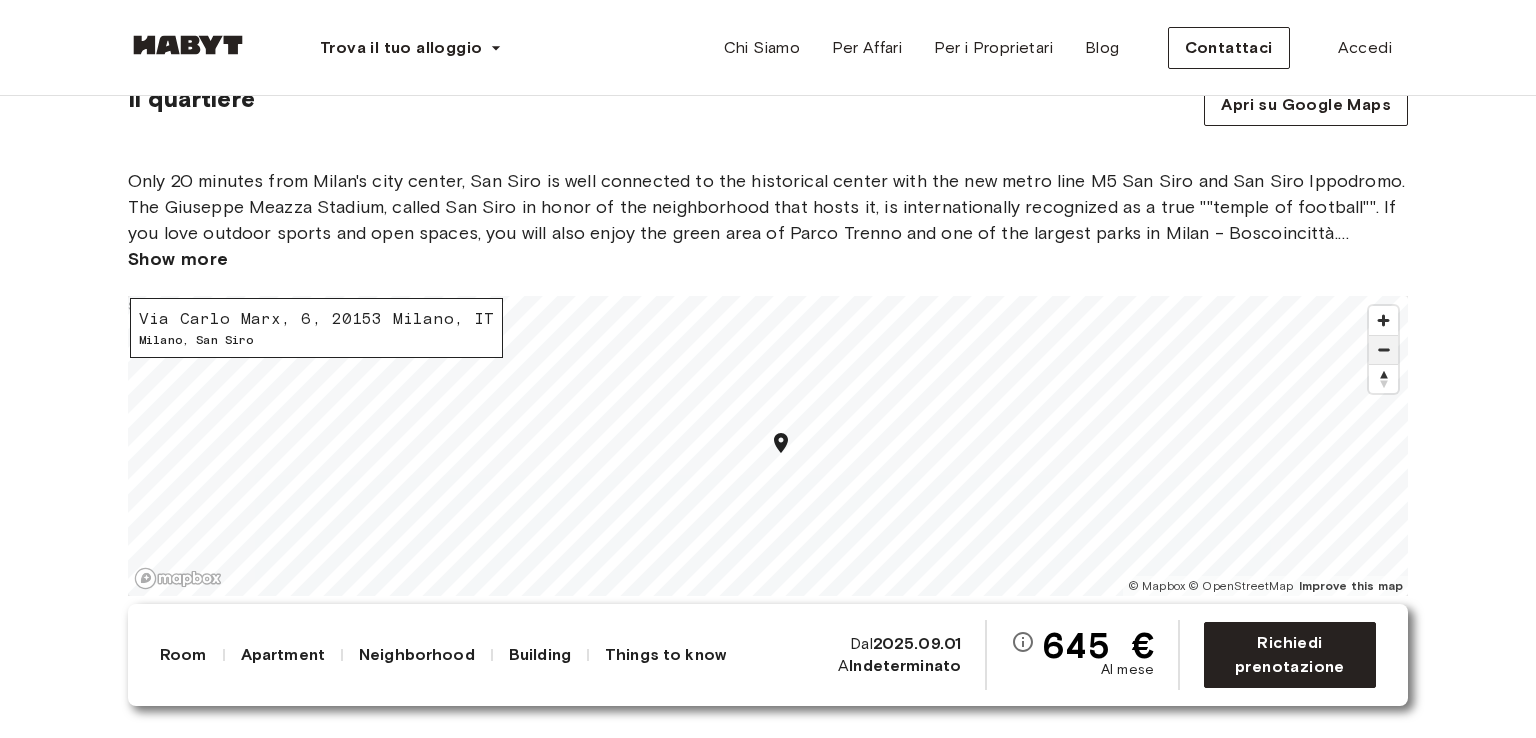click at bounding box center (1383, 350) 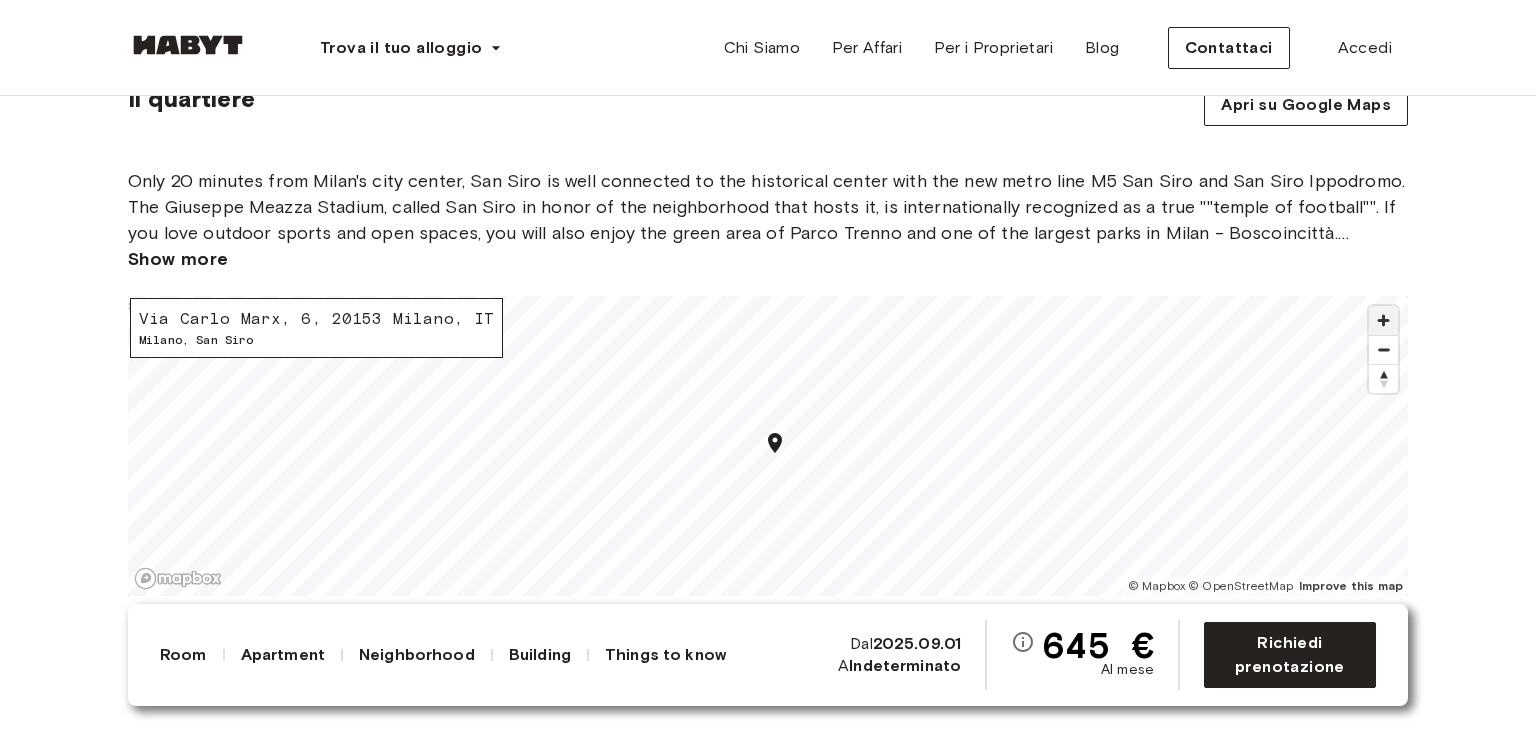 click at bounding box center (1383, 320) 